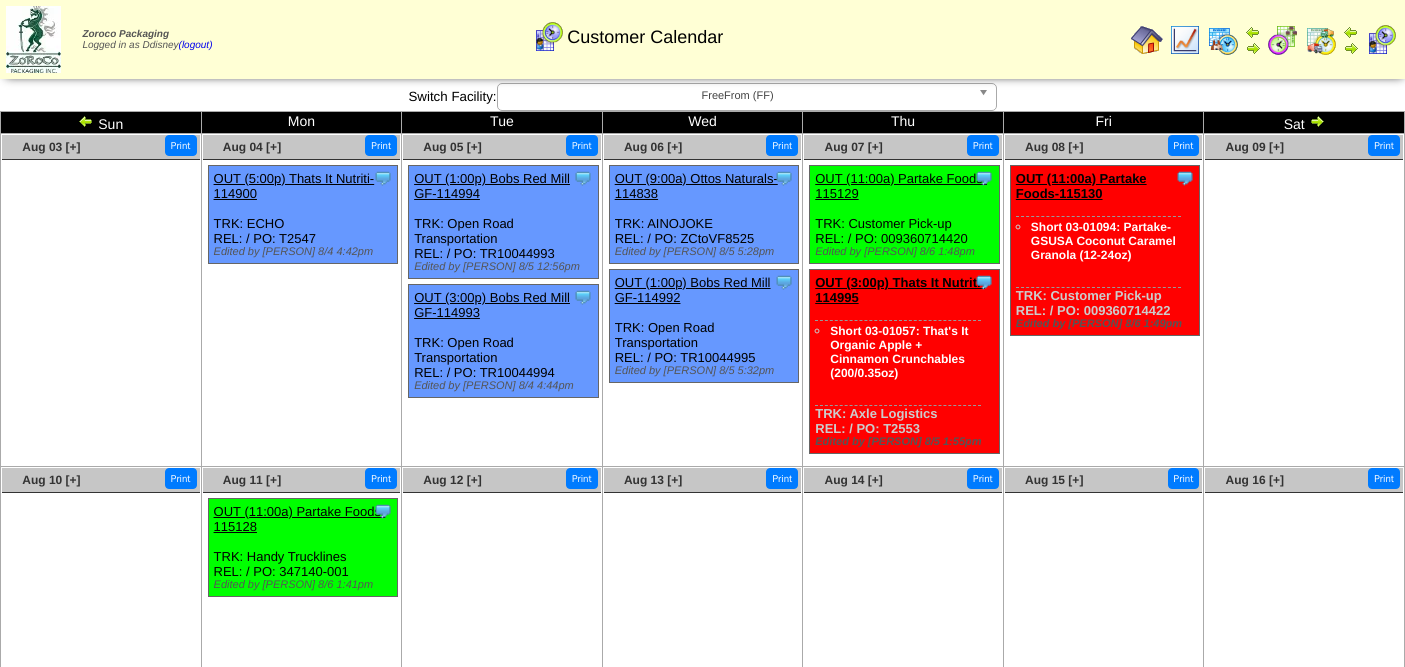 scroll, scrollTop: 0, scrollLeft: 0, axis: both 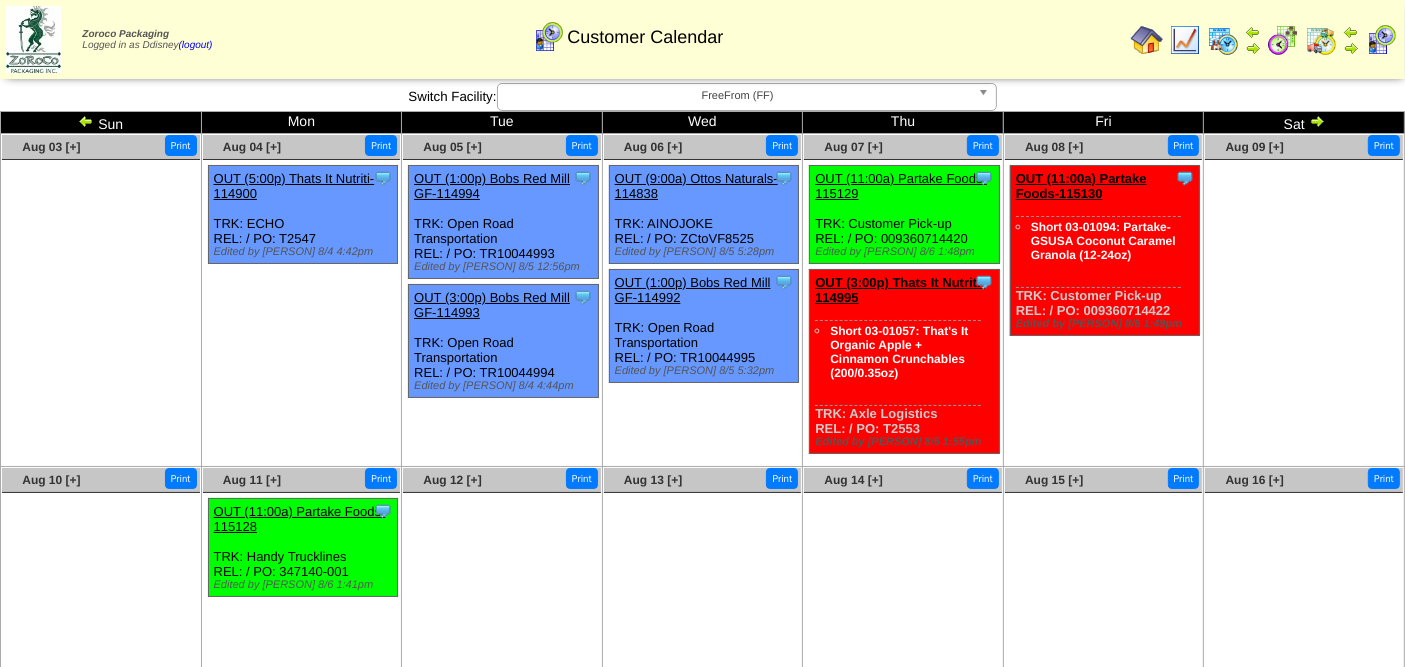 click at bounding box center [1381, 40] 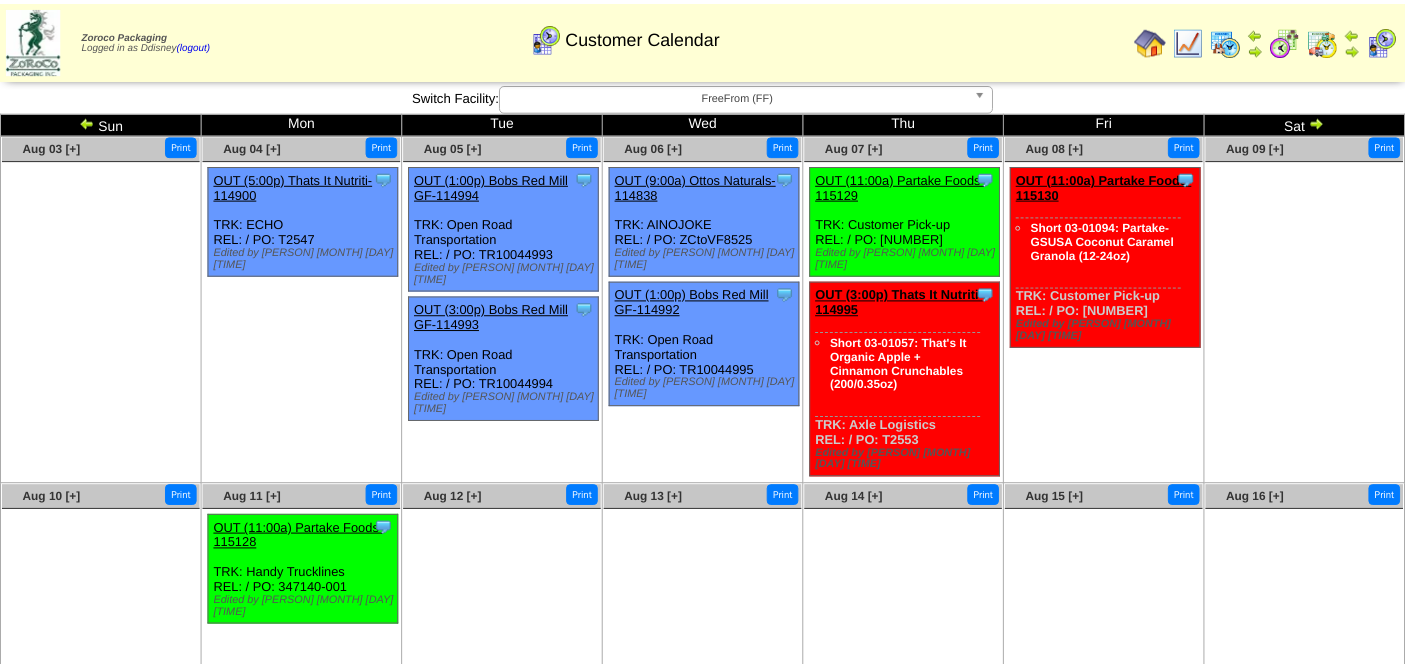 scroll, scrollTop: 0, scrollLeft: 0, axis: both 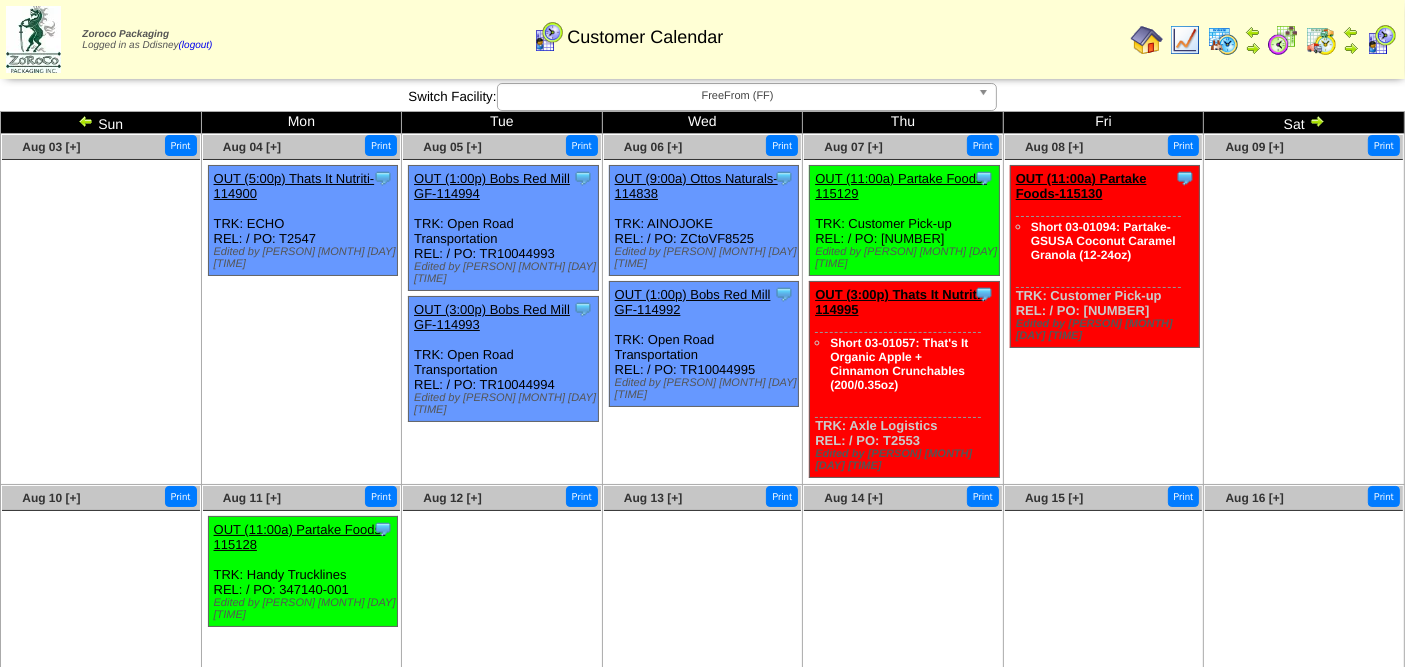 click at bounding box center [1147, 40] 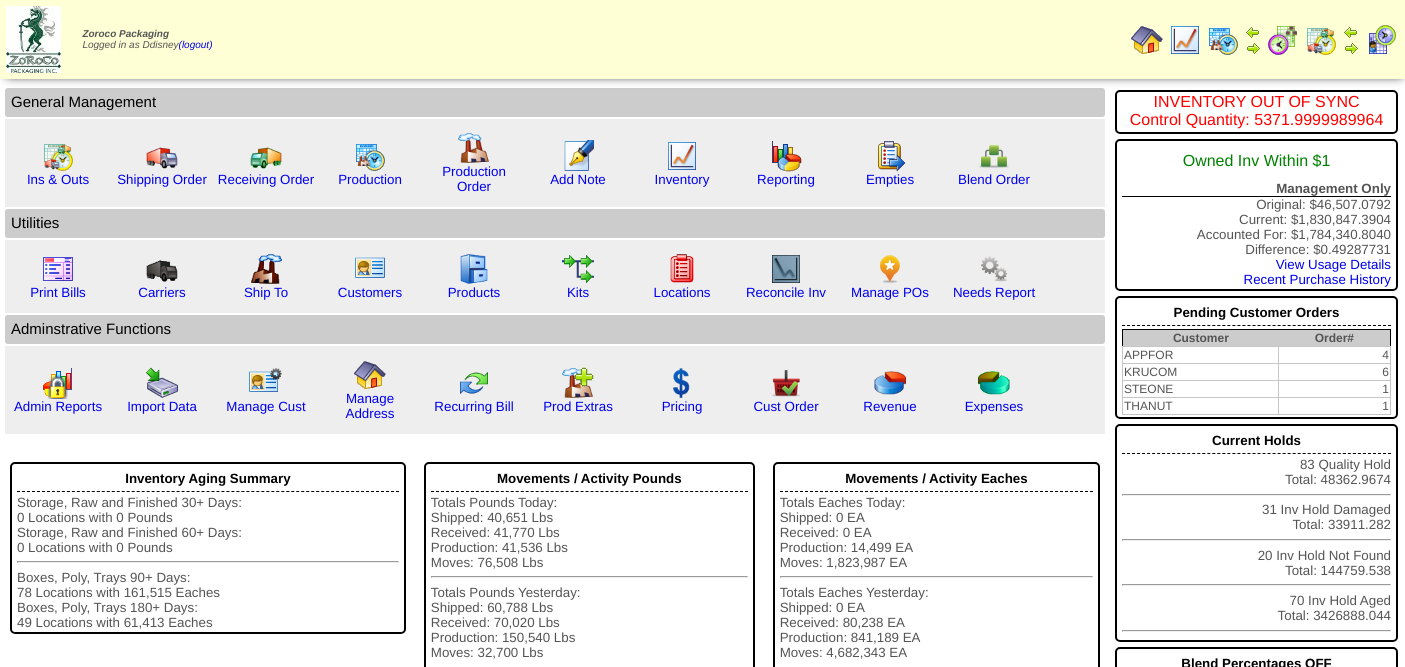 scroll, scrollTop: 0, scrollLeft: 0, axis: both 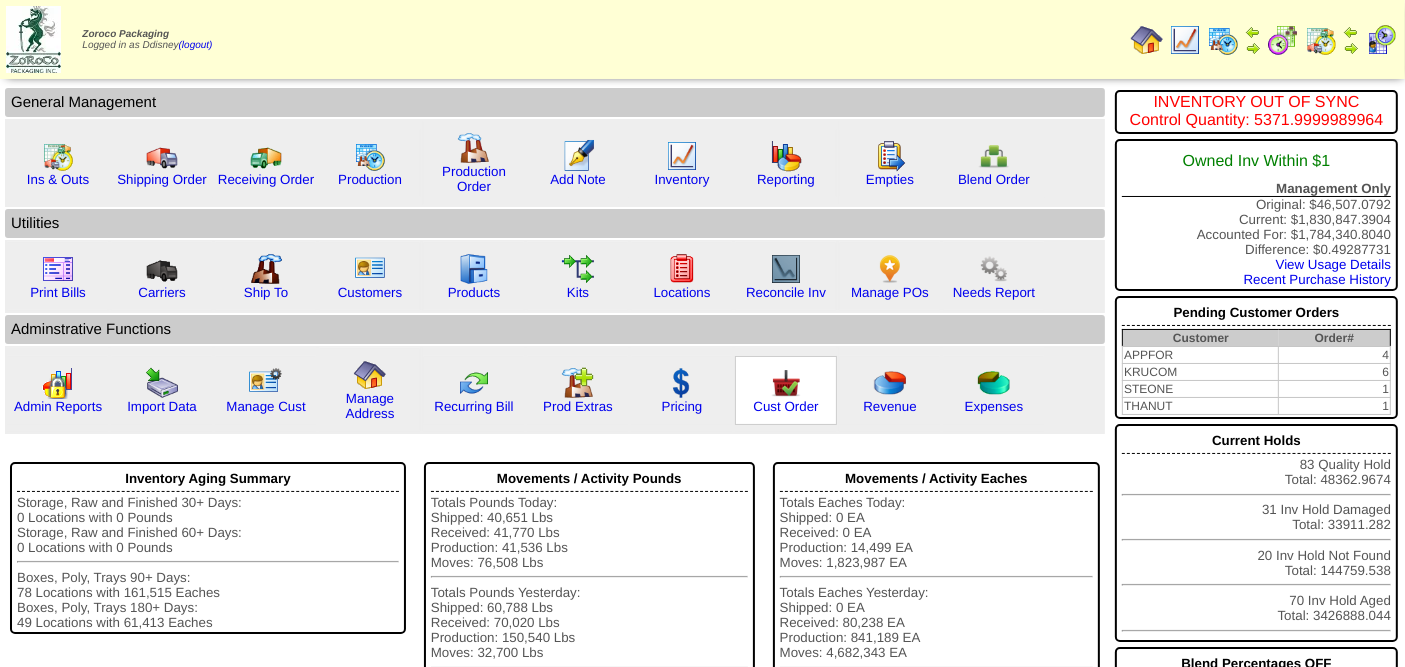 click at bounding box center [786, 383] 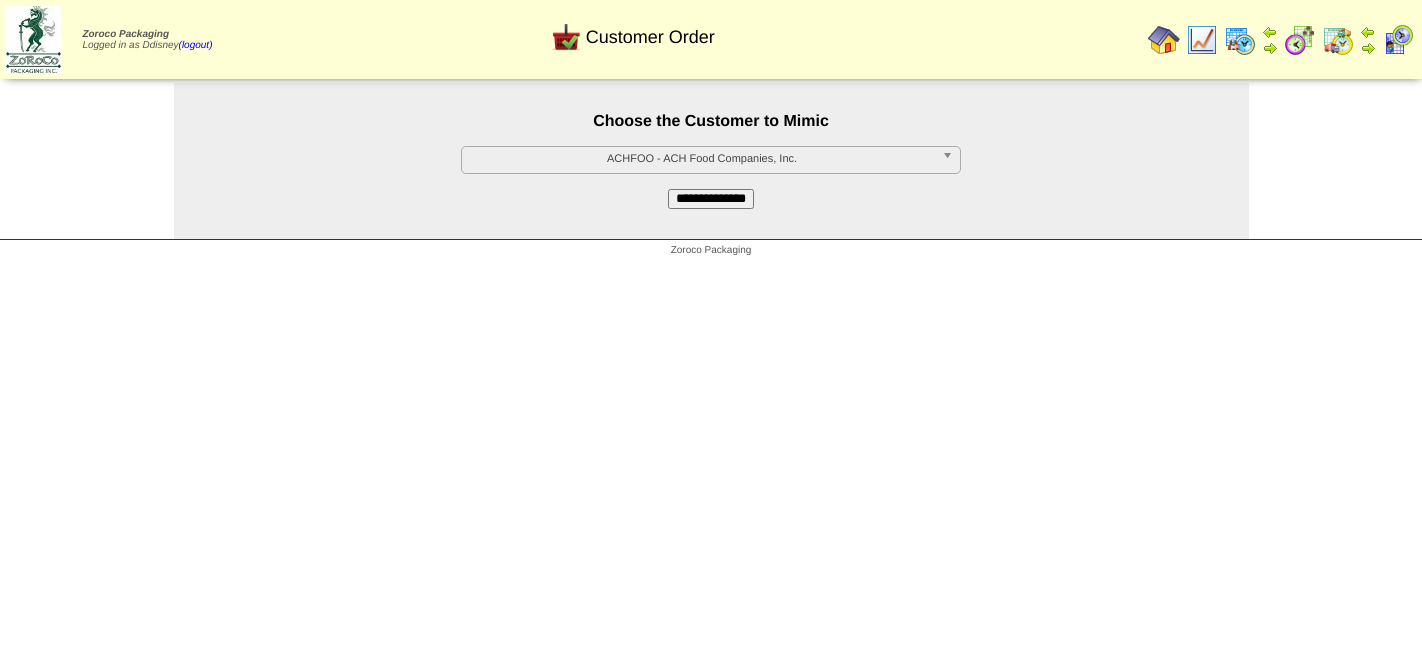 scroll, scrollTop: 0, scrollLeft: 0, axis: both 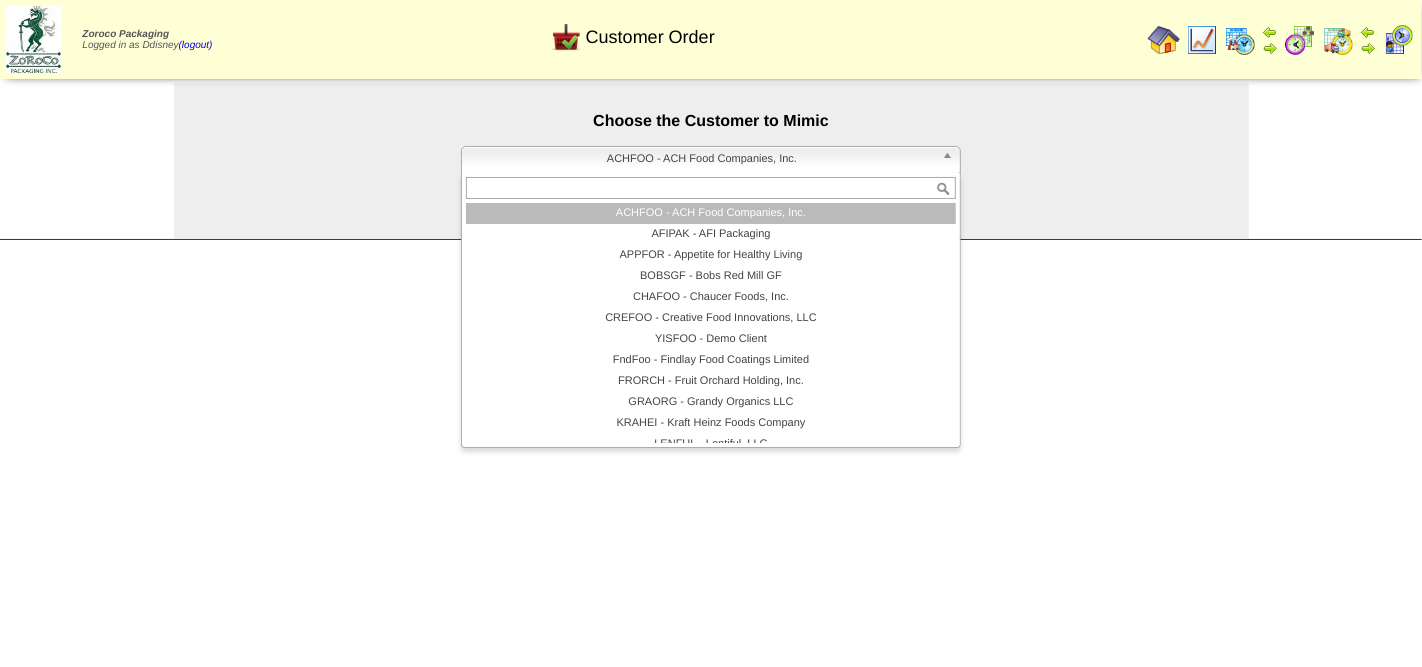 click on "ACHFOO - ACH Food Companies, Inc." at bounding box center (702, 159) 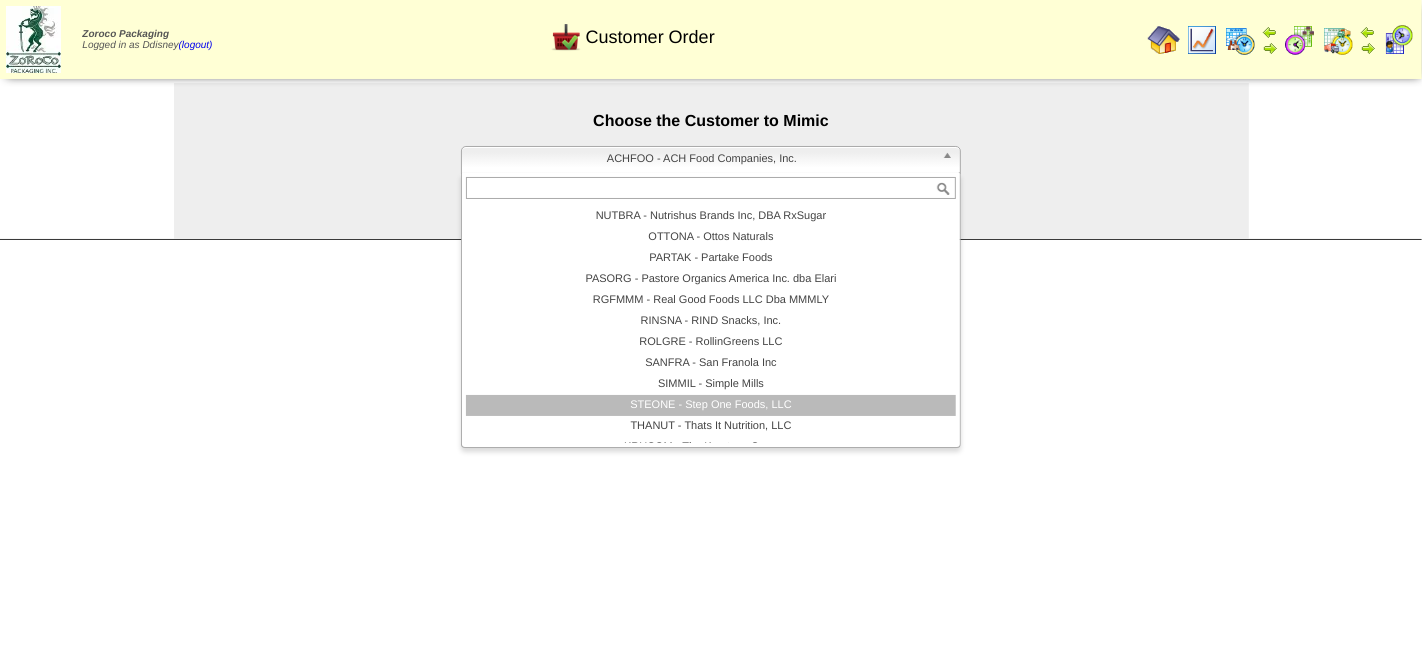 scroll, scrollTop: 389, scrollLeft: 0, axis: vertical 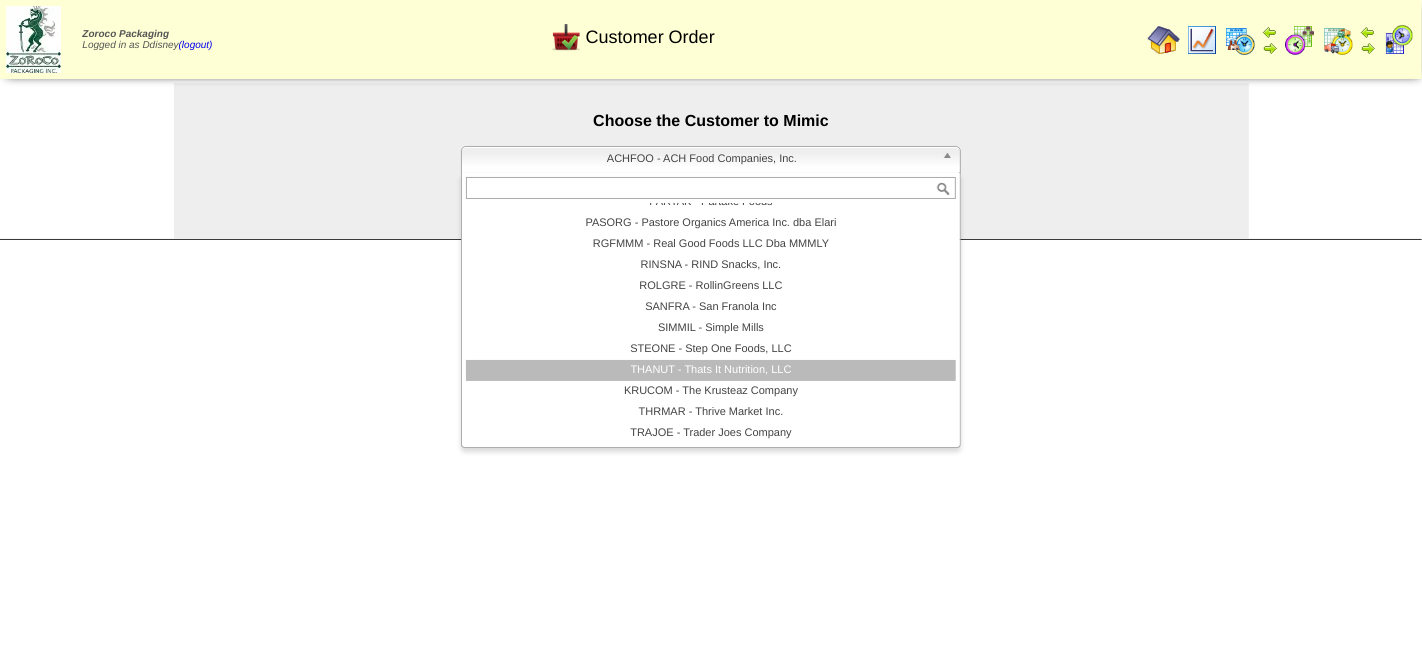 click on "THANUT - Thats It Nutrition, LLC" at bounding box center [711, 370] 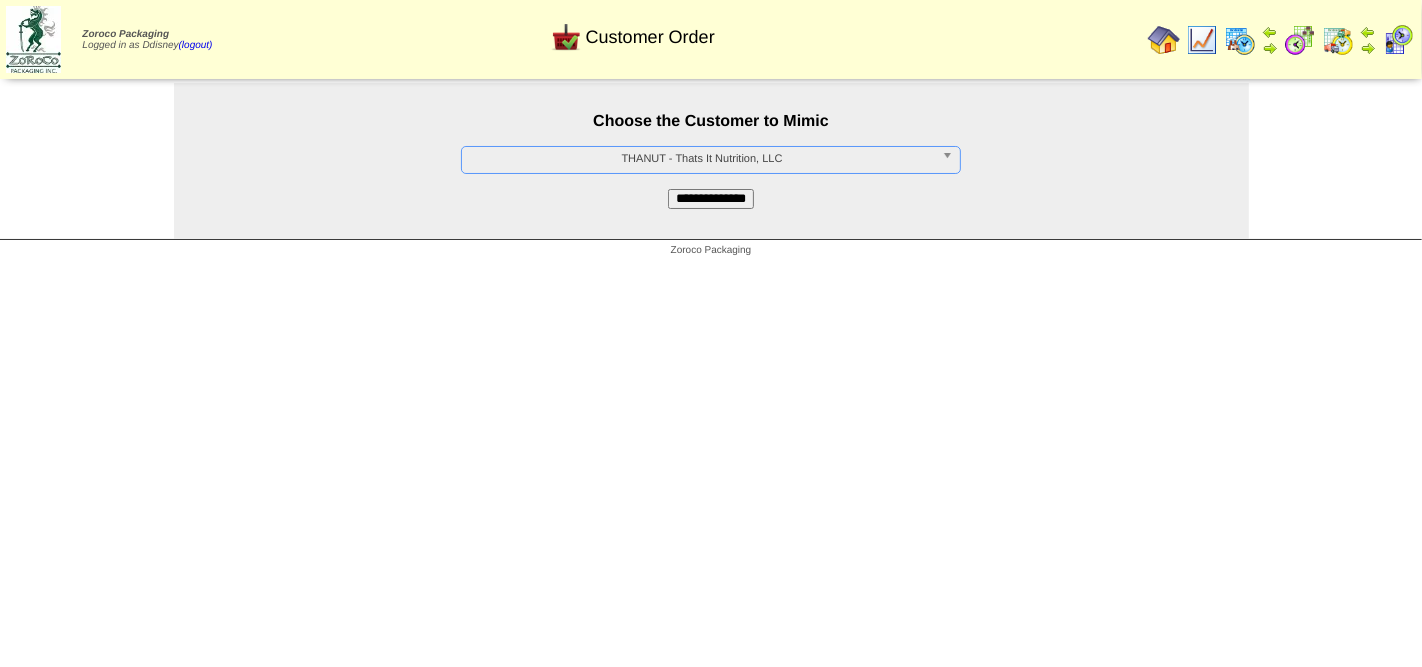 click on "**********" at bounding box center [711, 199] 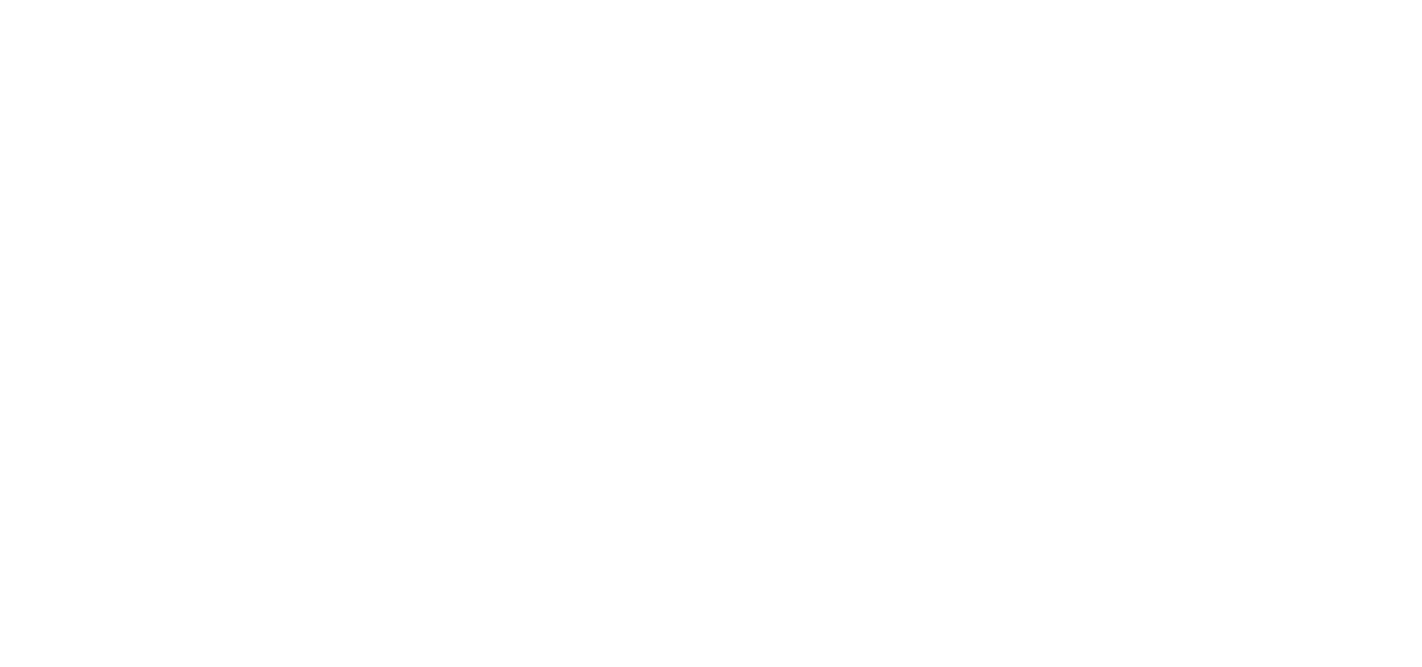 scroll, scrollTop: 0, scrollLeft: 0, axis: both 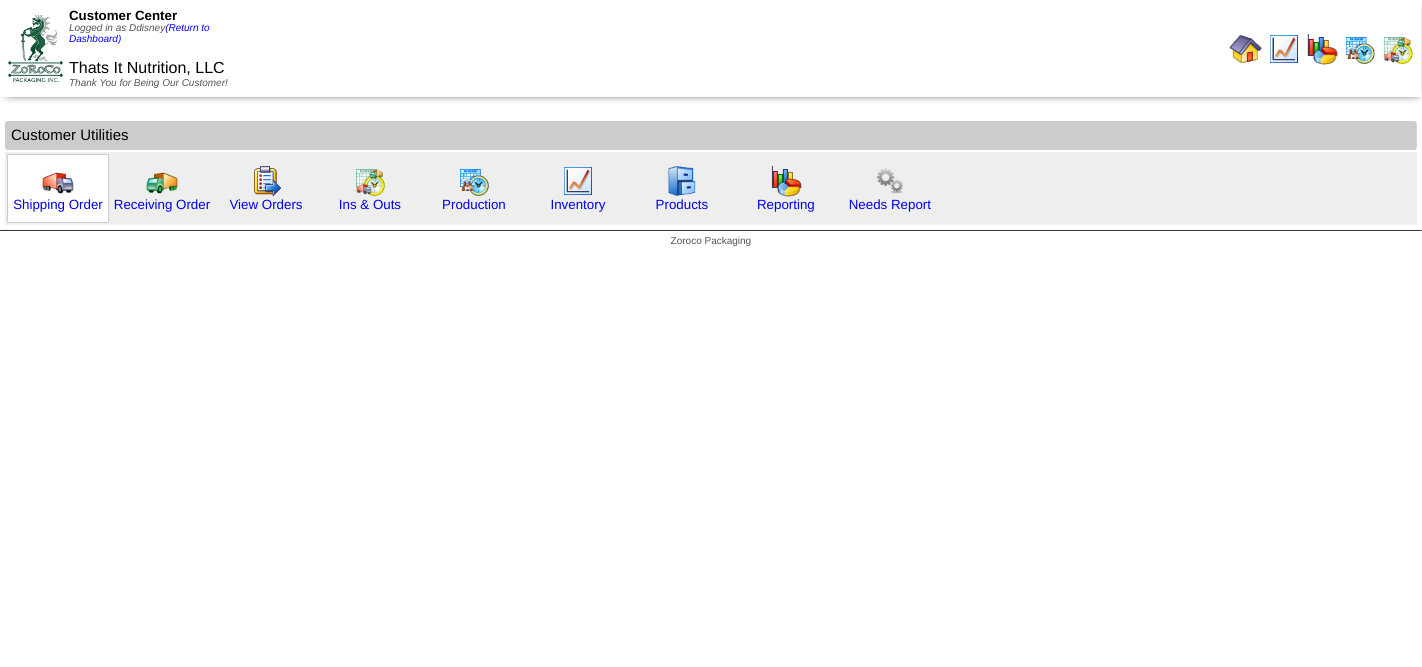 click at bounding box center [58, 181] 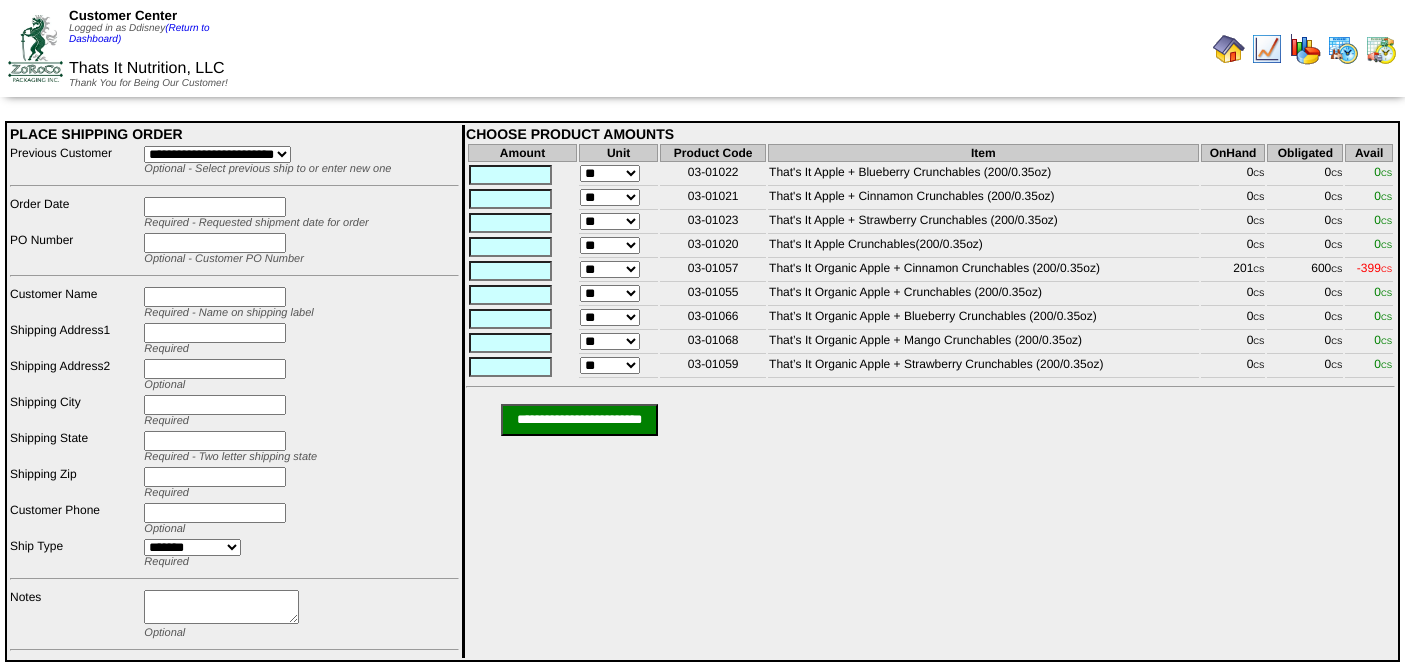 scroll, scrollTop: 0, scrollLeft: 0, axis: both 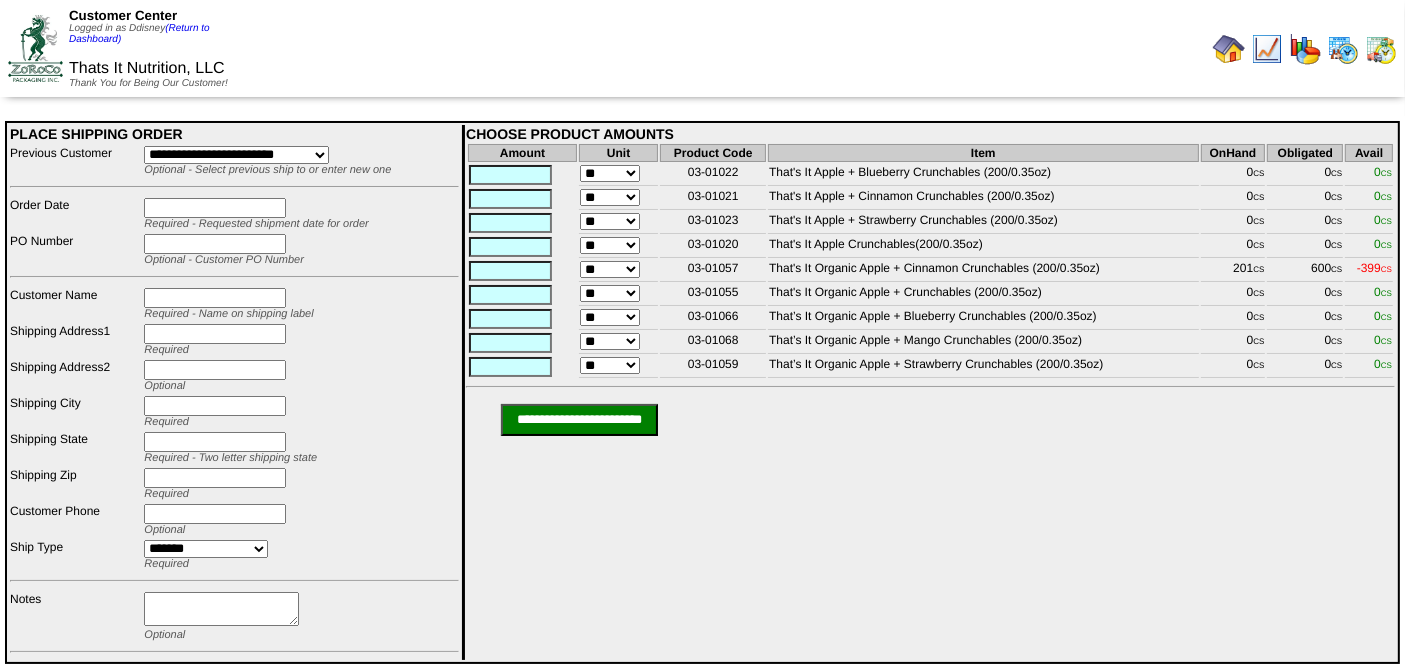 click at bounding box center [1229, 49] 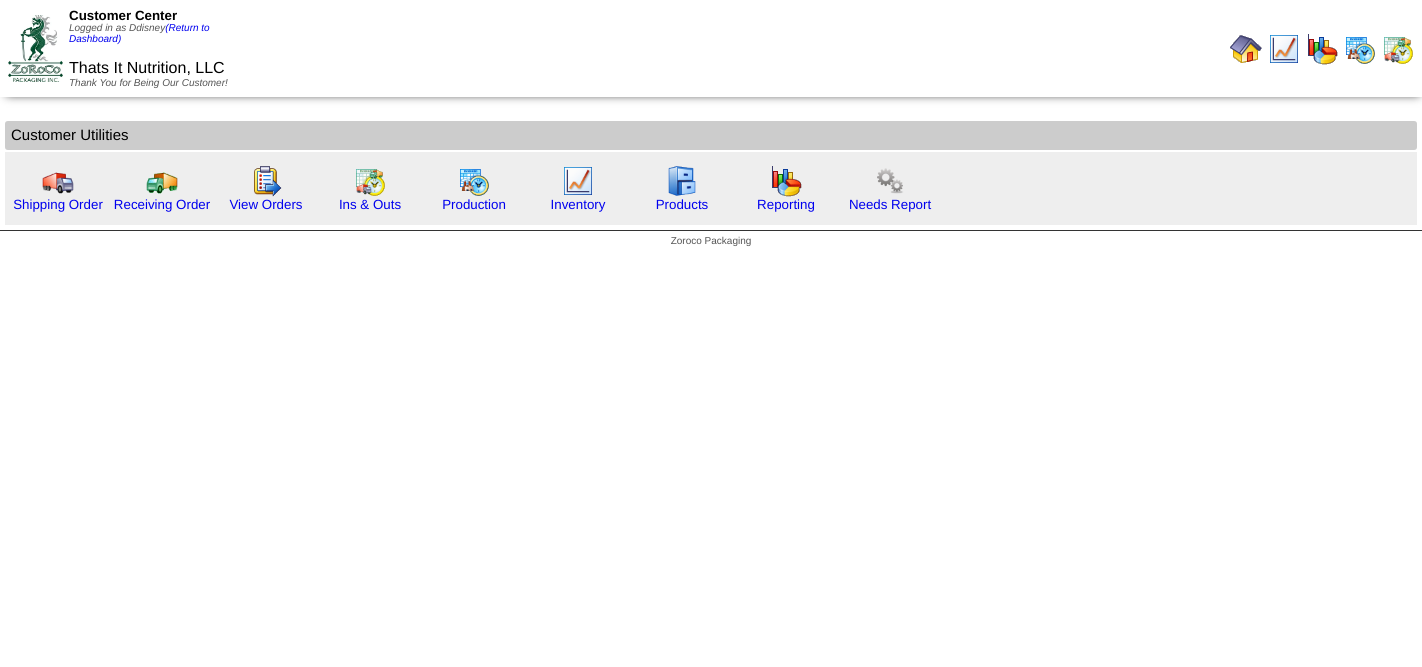 scroll, scrollTop: 0, scrollLeft: 0, axis: both 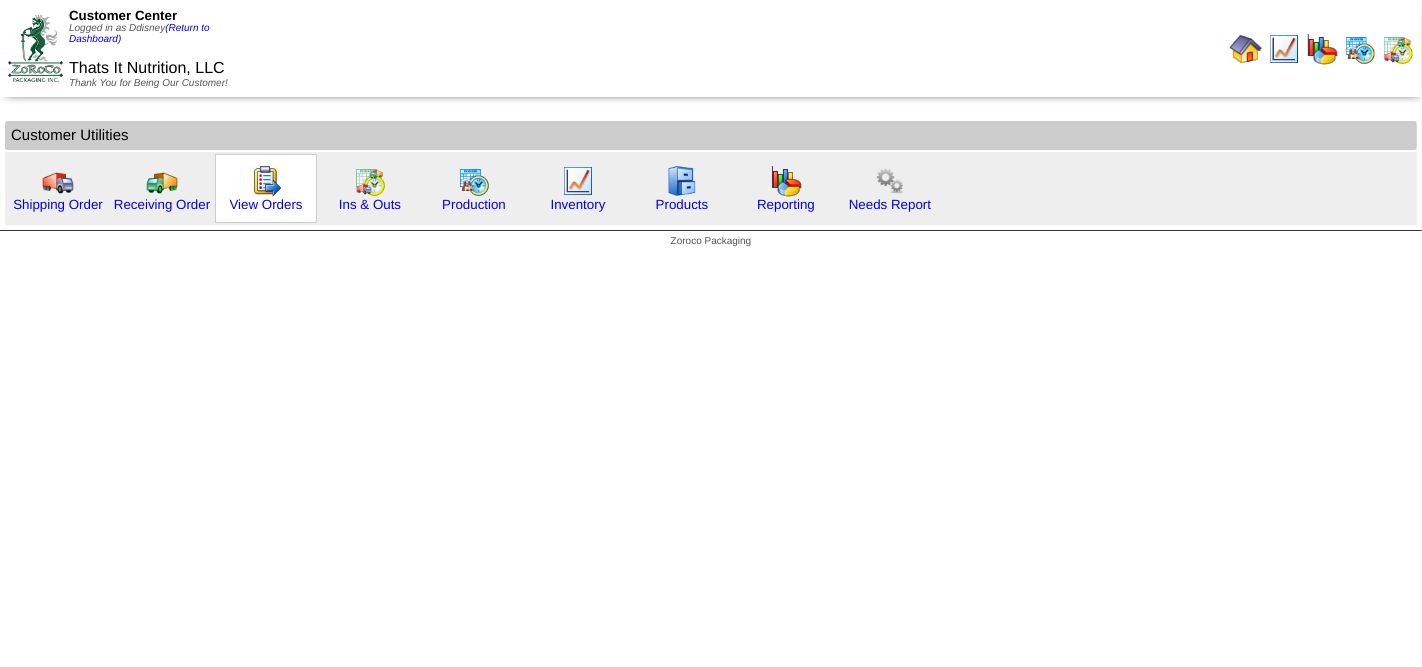 click at bounding box center (266, 181) 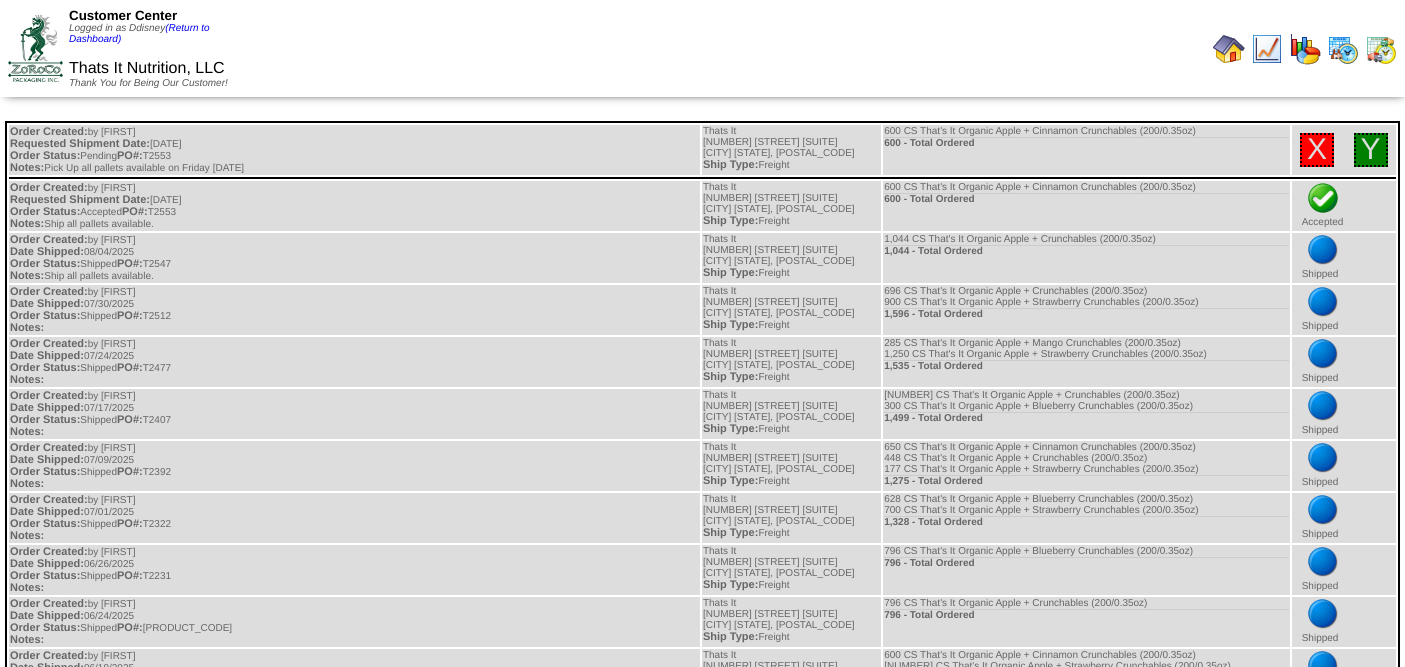 scroll, scrollTop: 0, scrollLeft: 0, axis: both 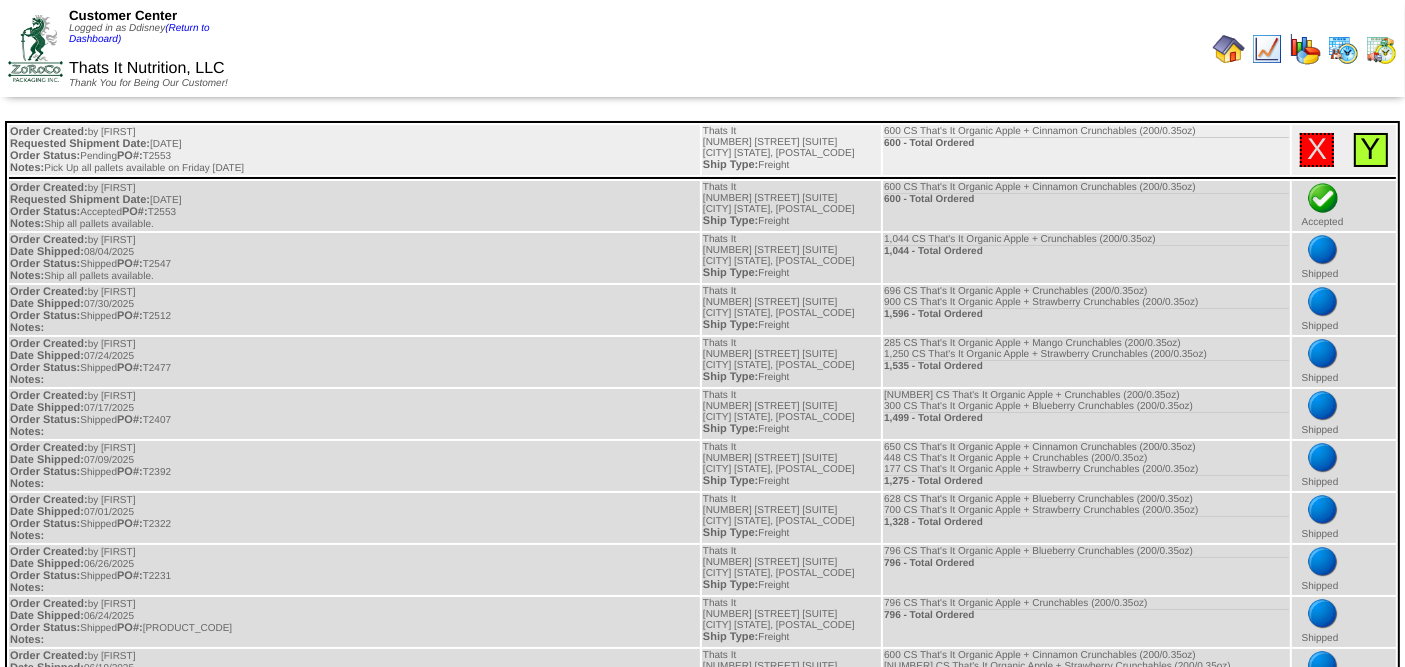 click on "Y" at bounding box center (1371, 149) 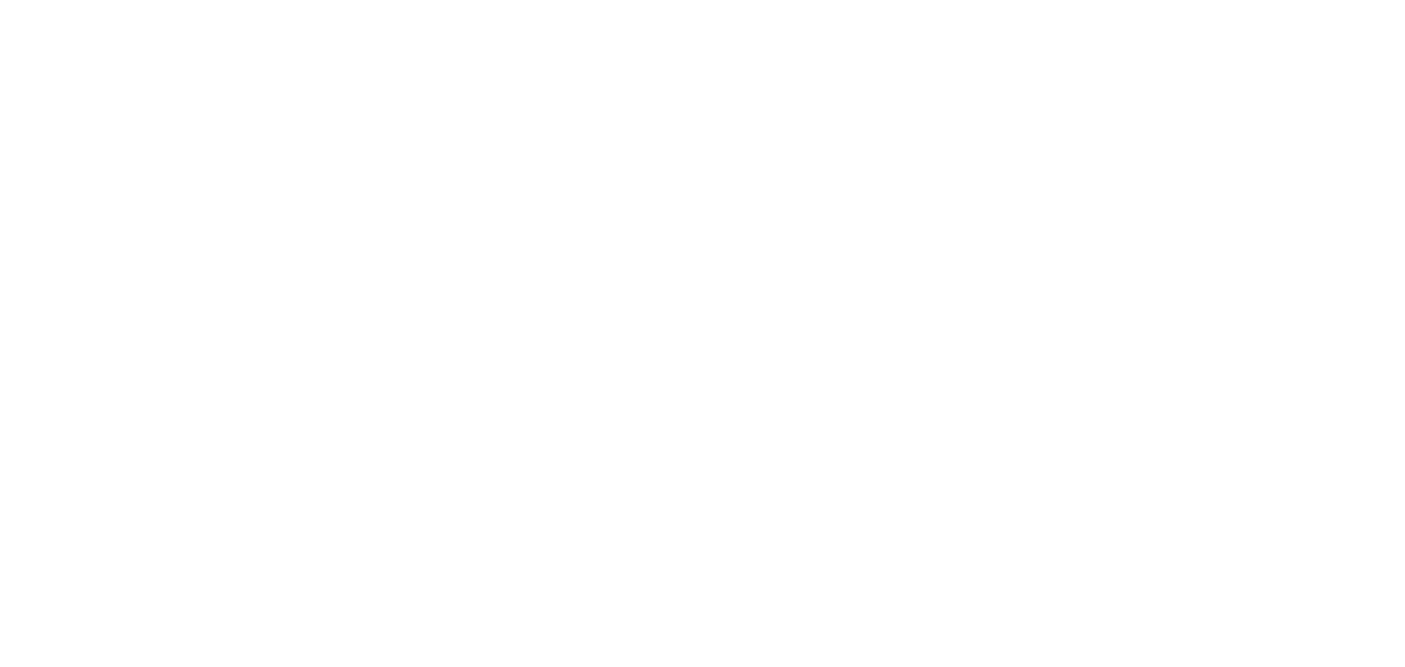 scroll, scrollTop: 0, scrollLeft: 0, axis: both 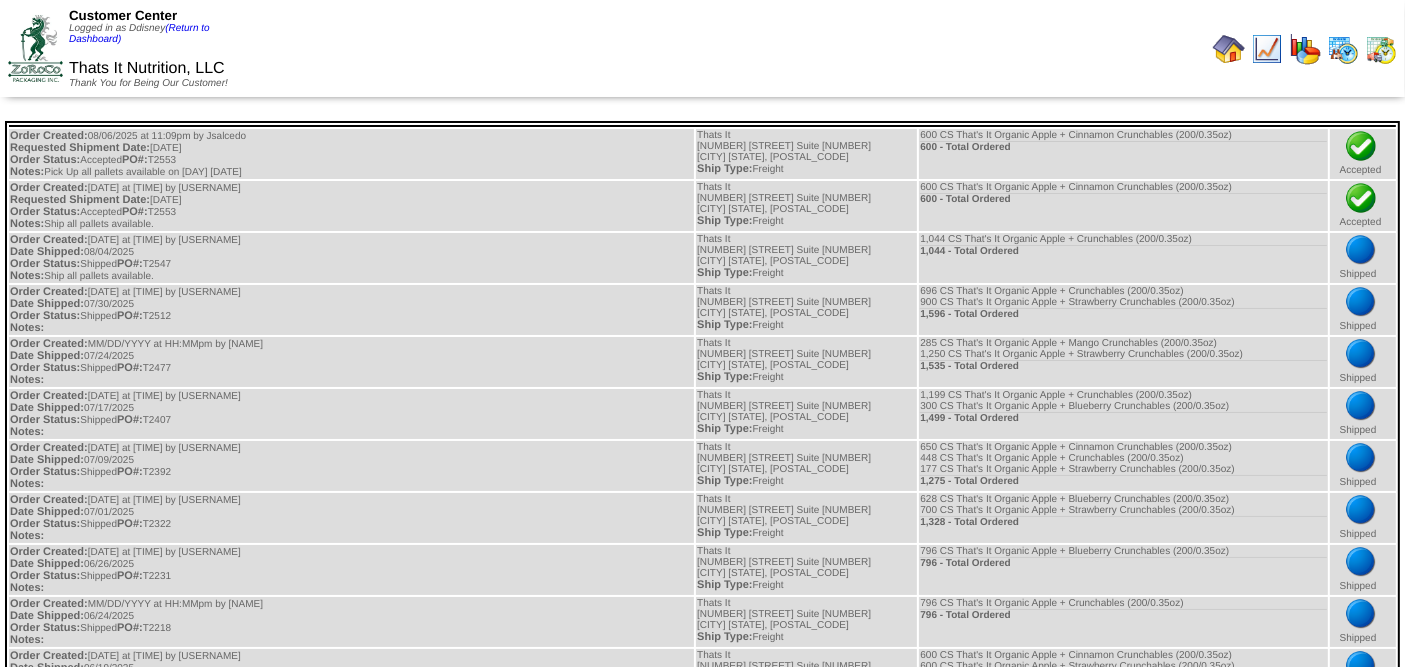 click at bounding box center [1381, 49] 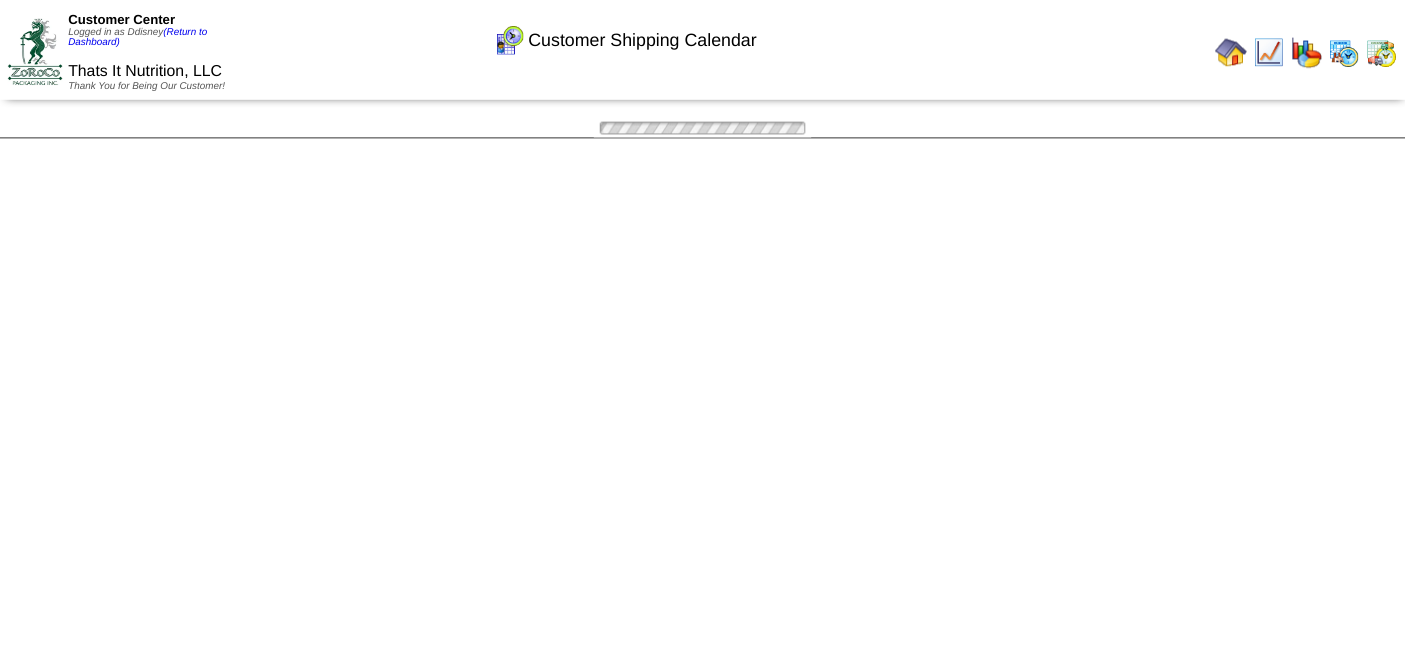 scroll, scrollTop: 0, scrollLeft: 0, axis: both 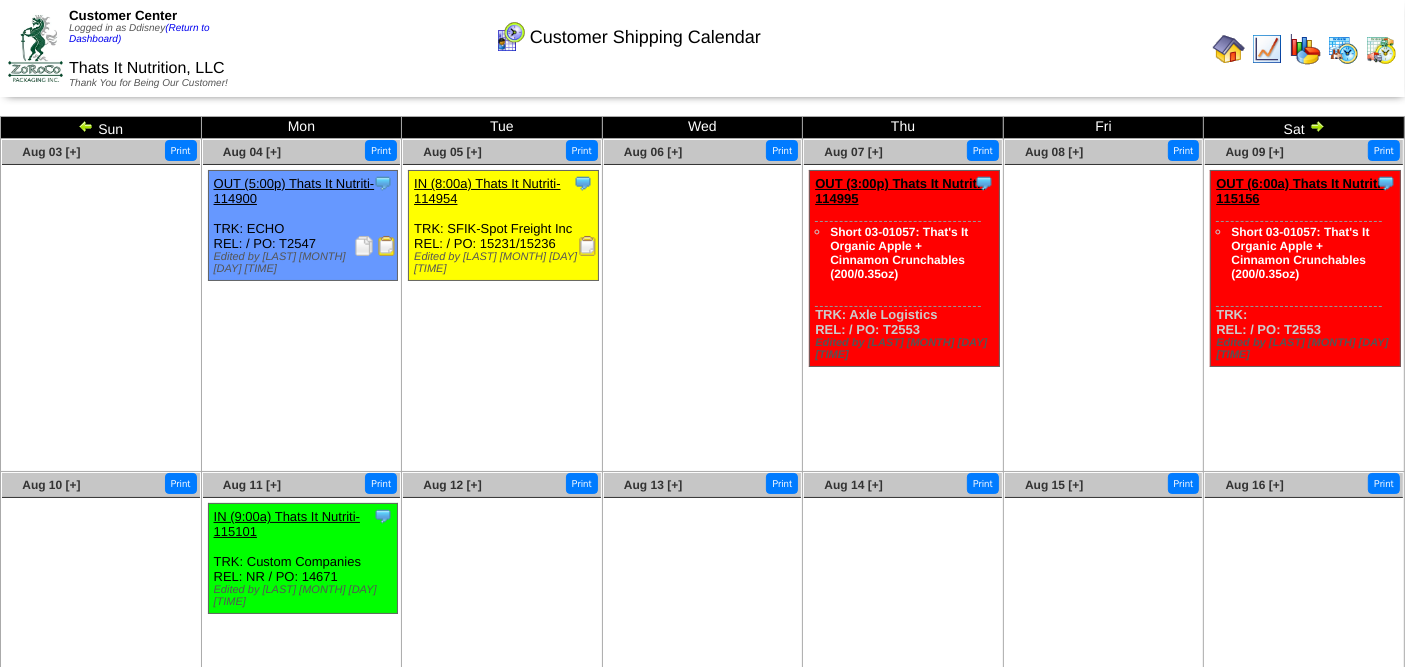 click on "OUT
(3:00p)
Thats It Nutriti-114995" at bounding box center (900, 191) 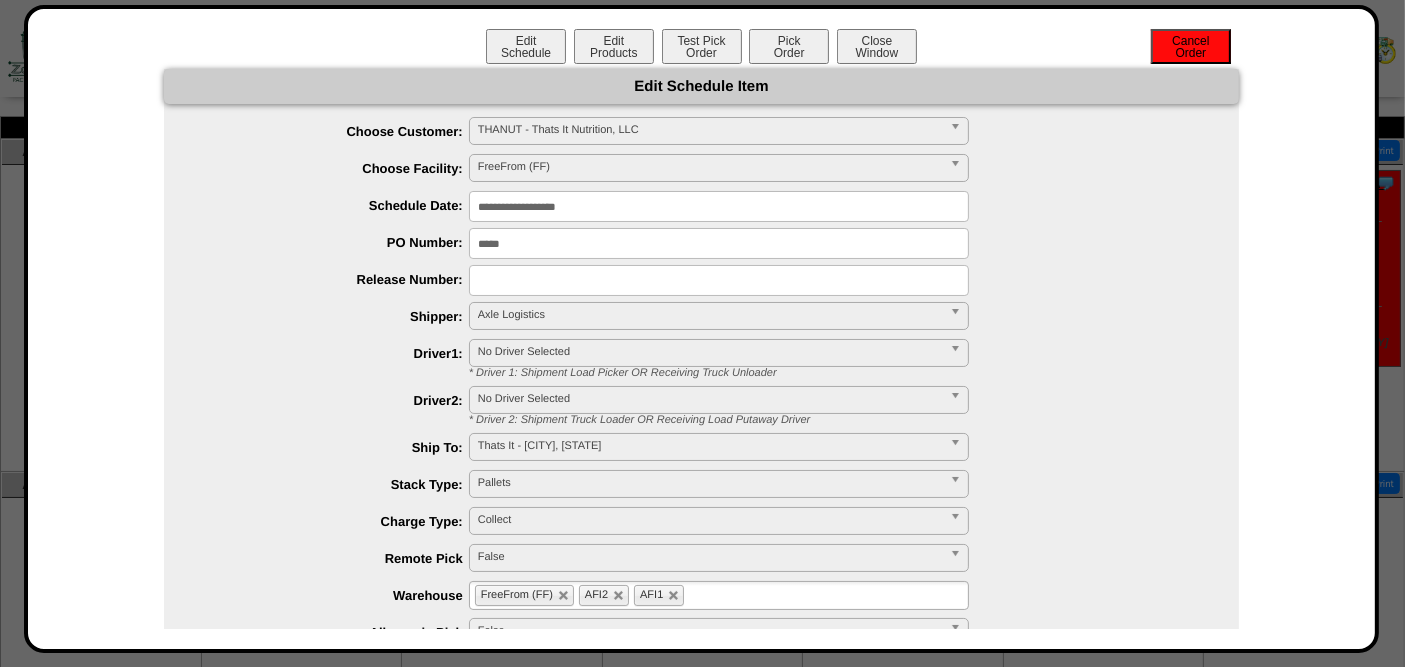 click on "Cancel Order" at bounding box center [1191, 46] 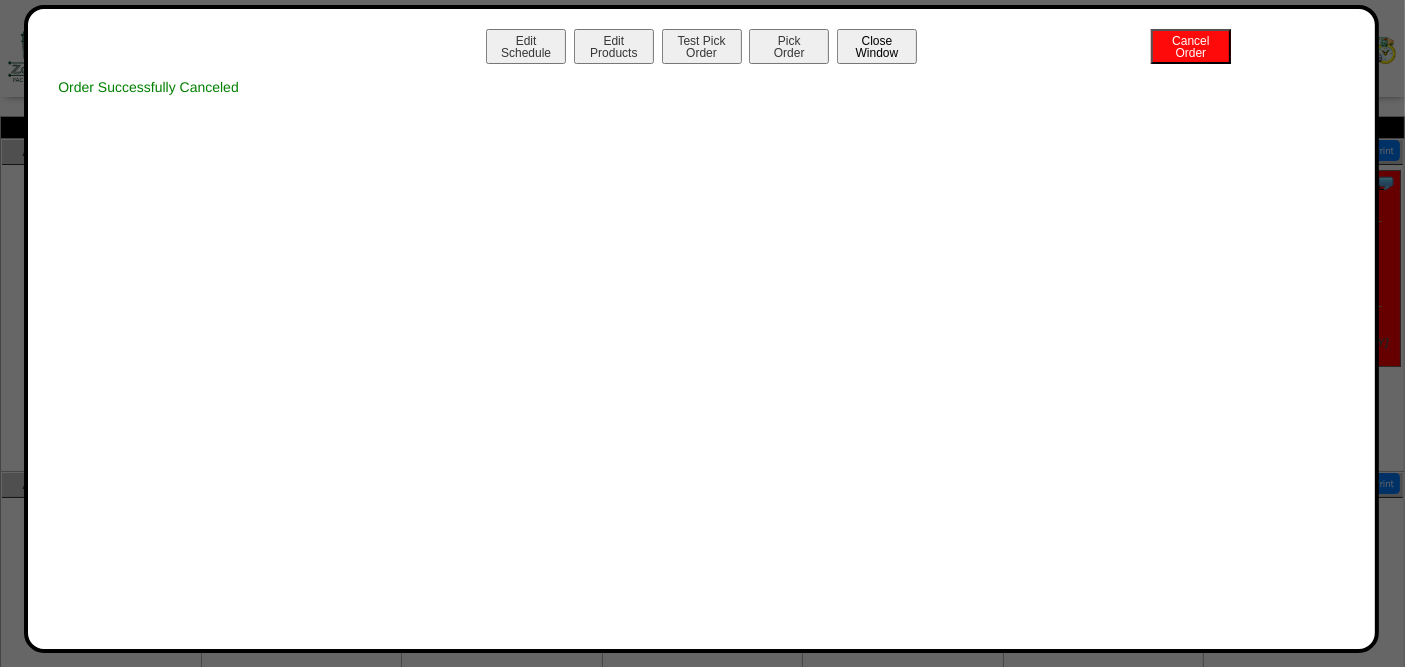 click on "Close Window" at bounding box center [877, 46] 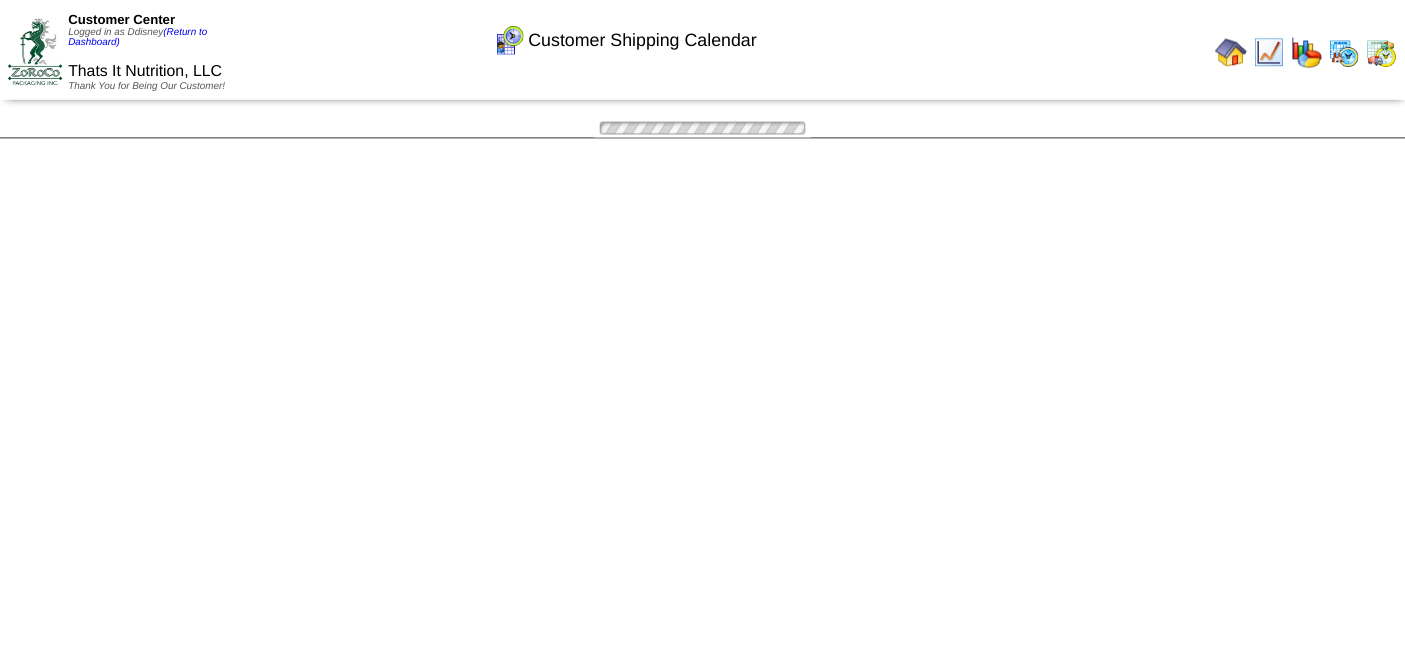 scroll, scrollTop: 0, scrollLeft: 0, axis: both 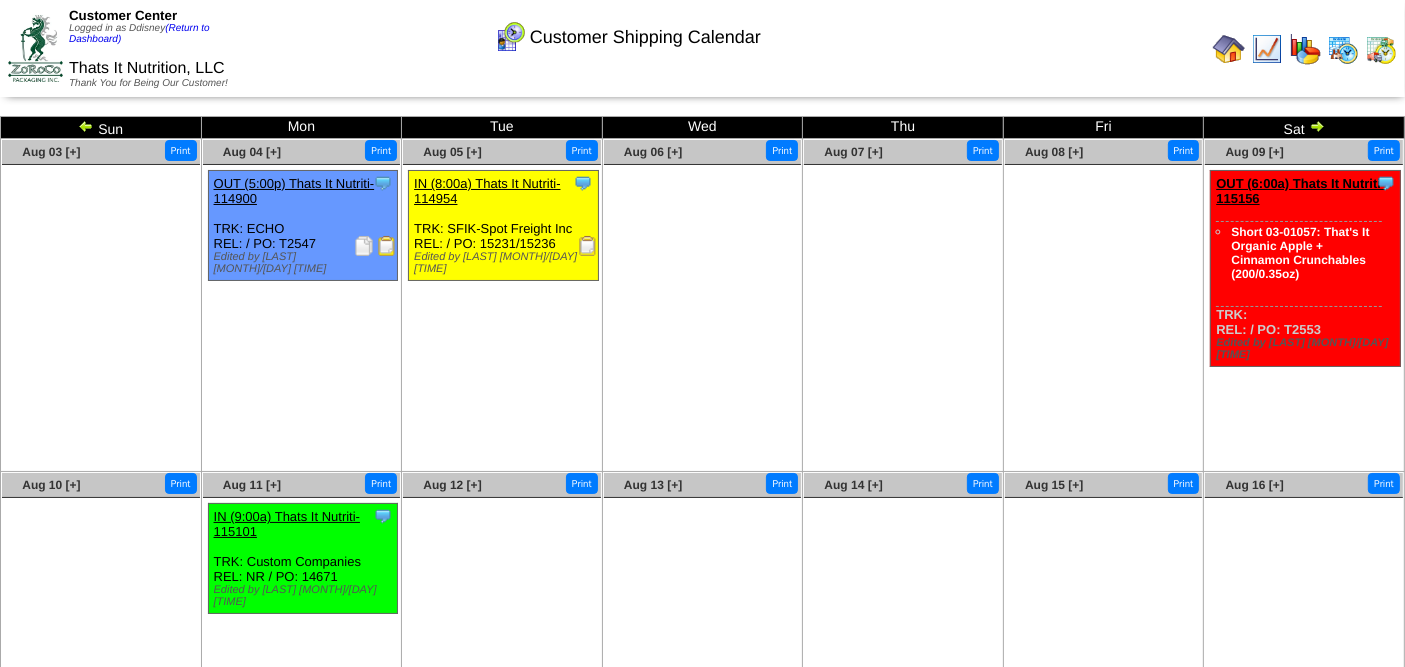click on "OUT
(6:00a)
Thats It Nutriti-115156" at bounding box center [1300, 191] 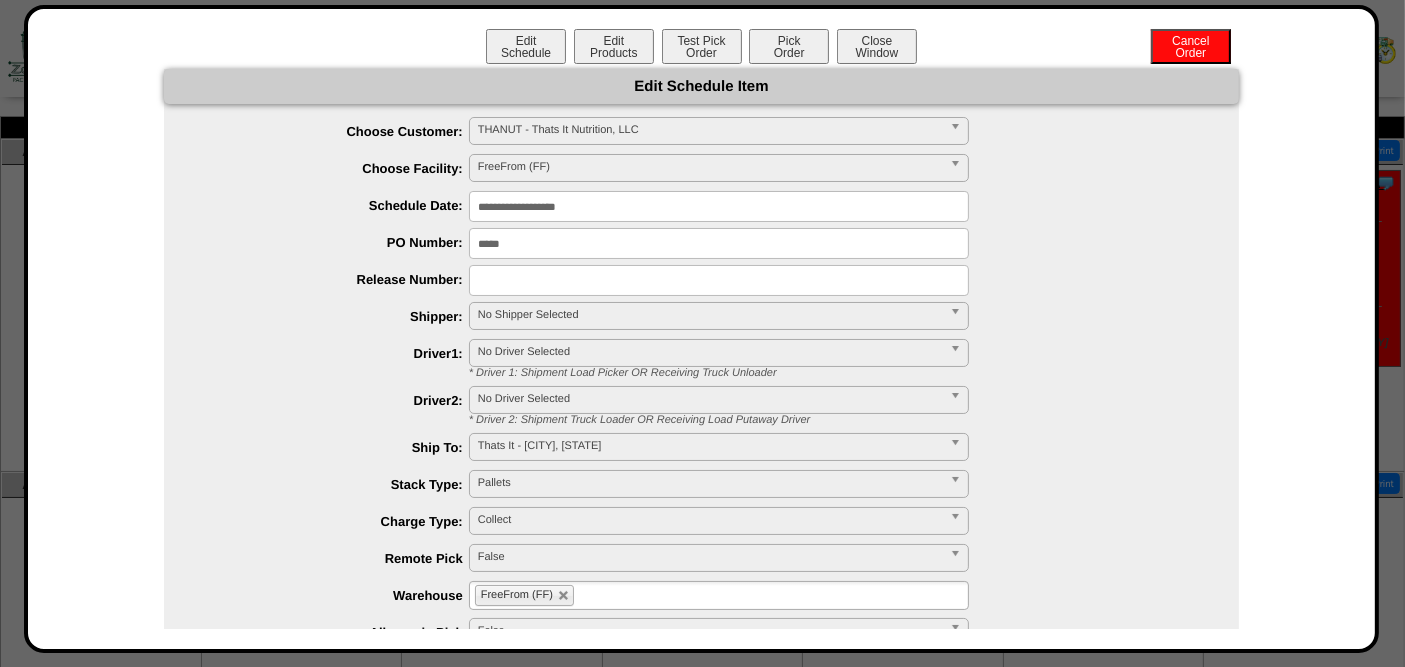 click on "**********" at bounding box center [719, 206] 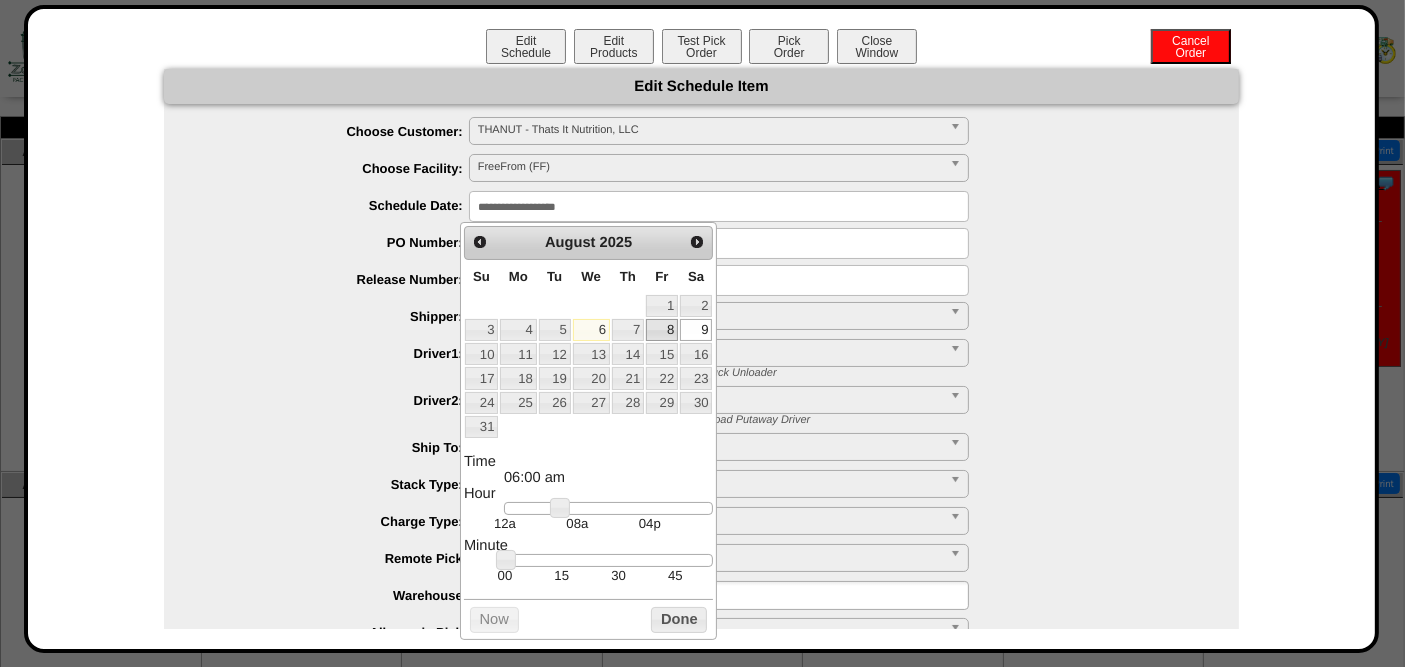 click on "8" at bounding box center [662, 330] 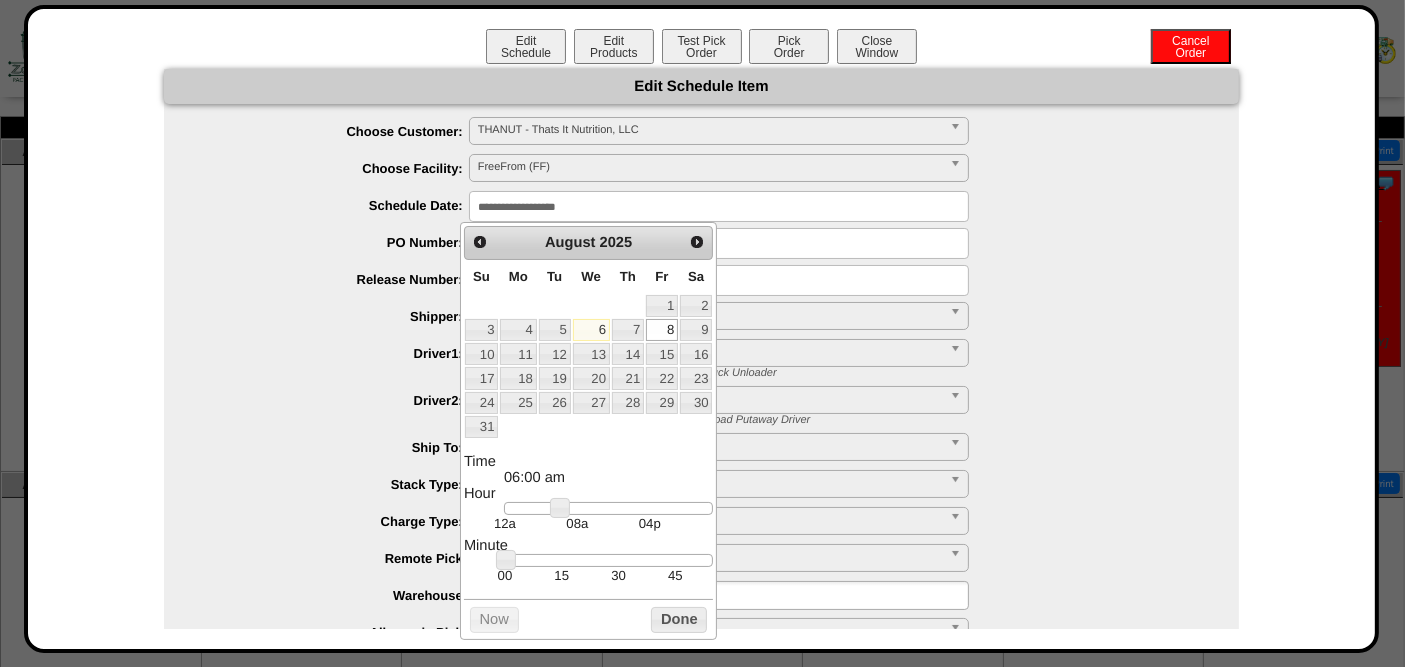 click at bounding box center [721, 280] 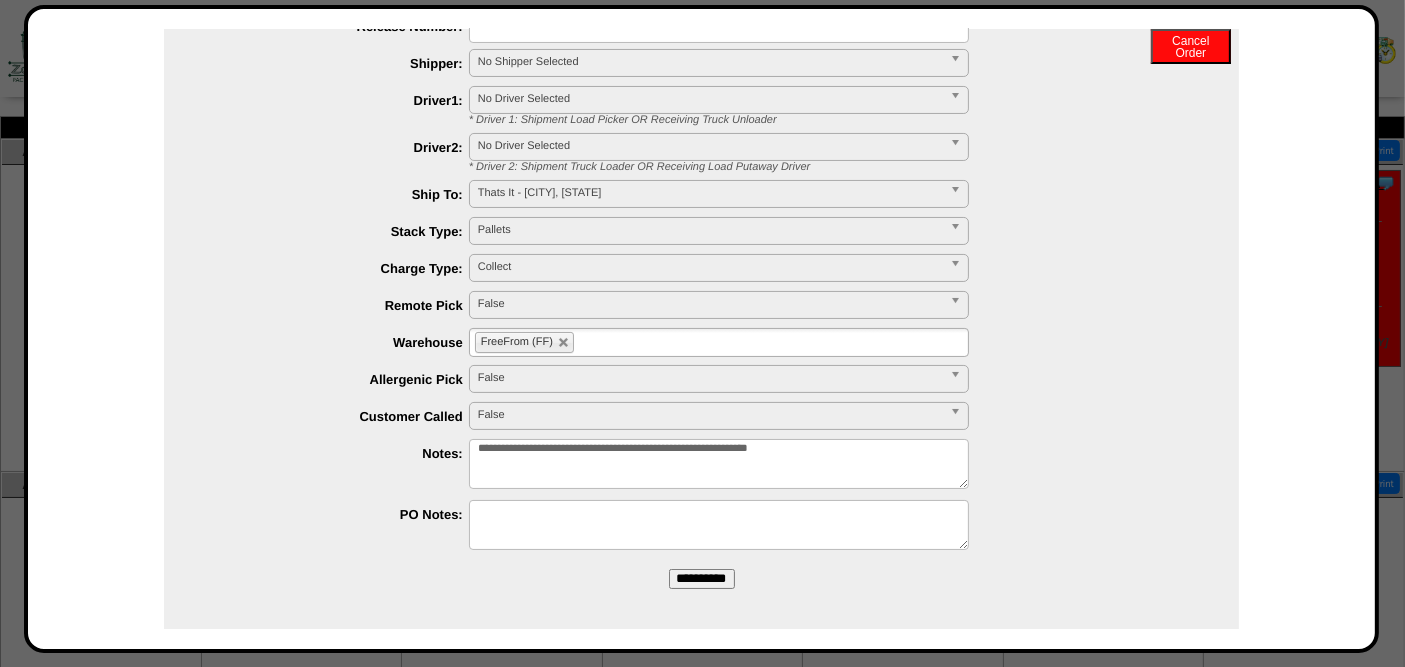 scroll, scrollTop: 258, scrollLeft: 0, axis: vertical 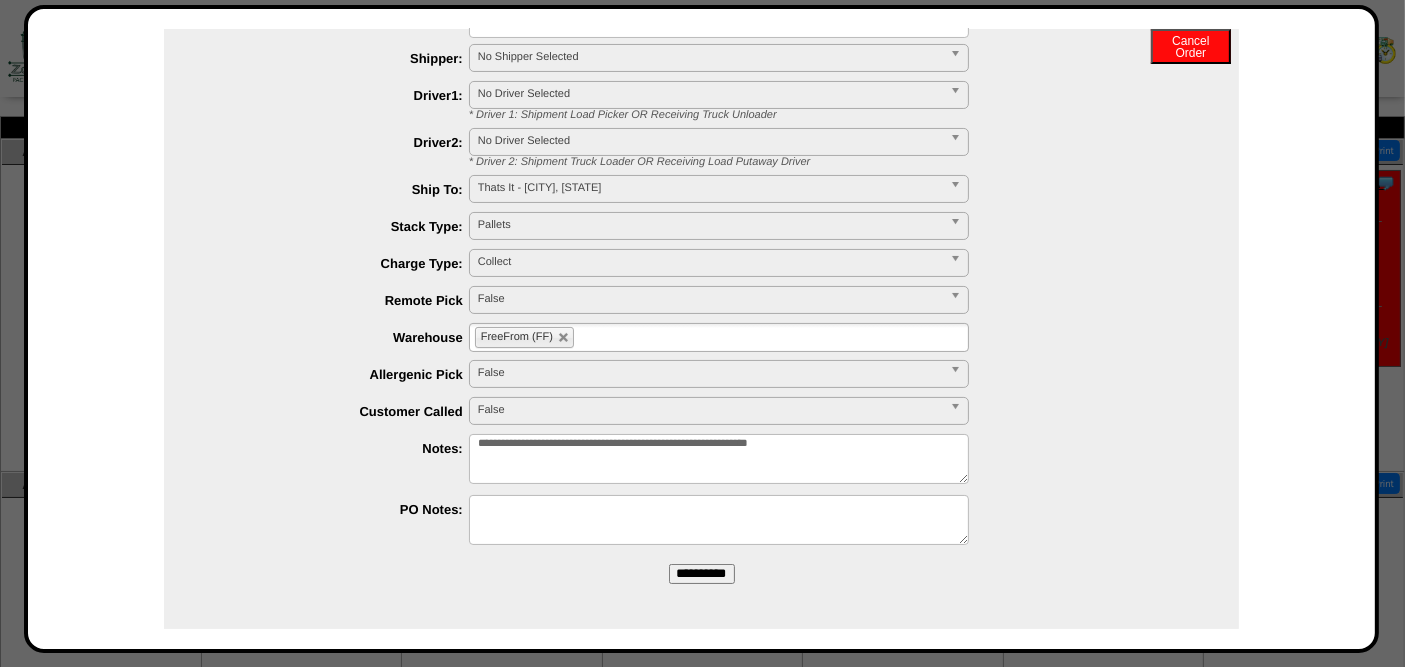 click on "**********" at bounding box center [702, 574] 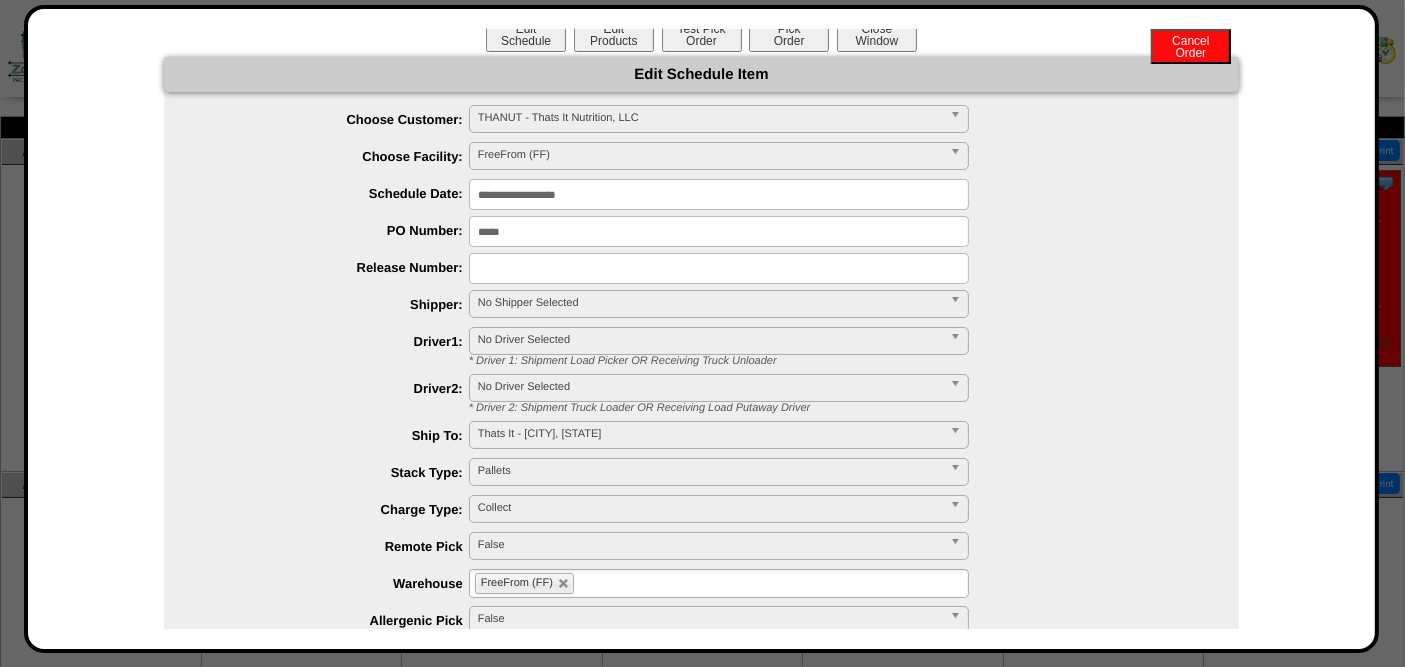 scroll, scrollTop: 0, scrollLeft: 0, axis: both 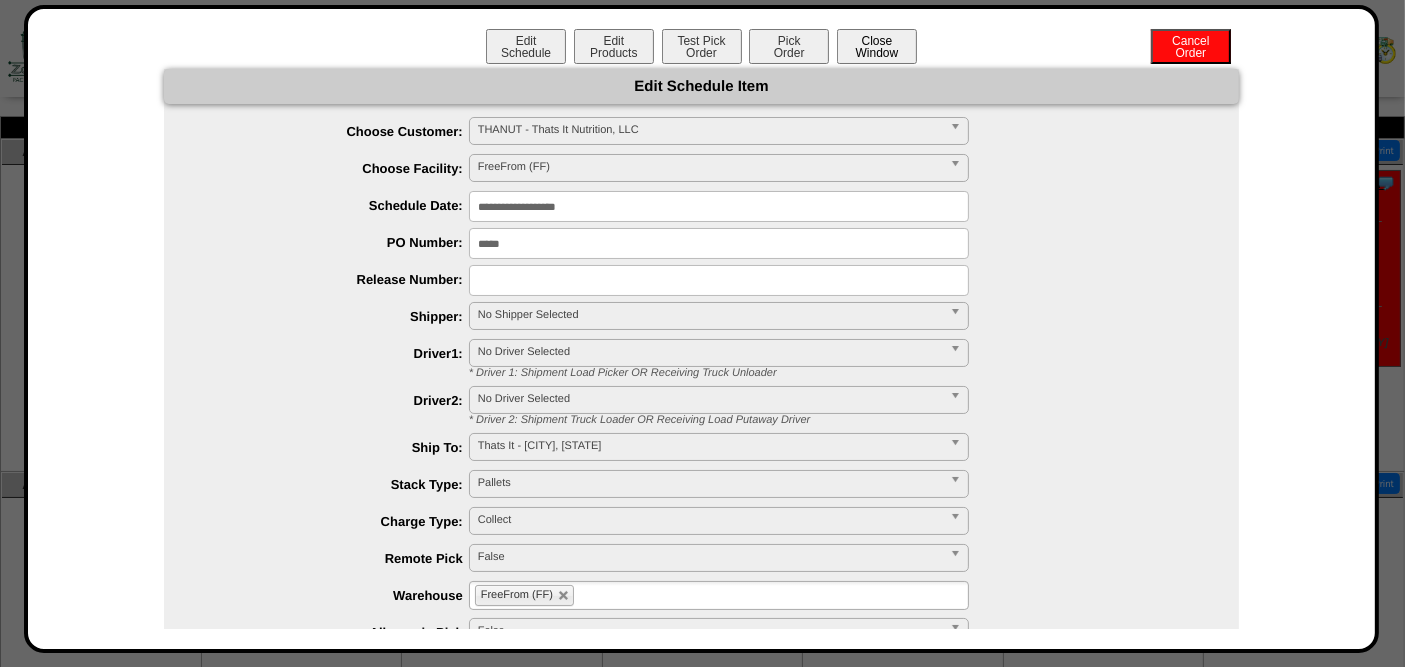 click on "Close Window" at bounding box center (877, 46) 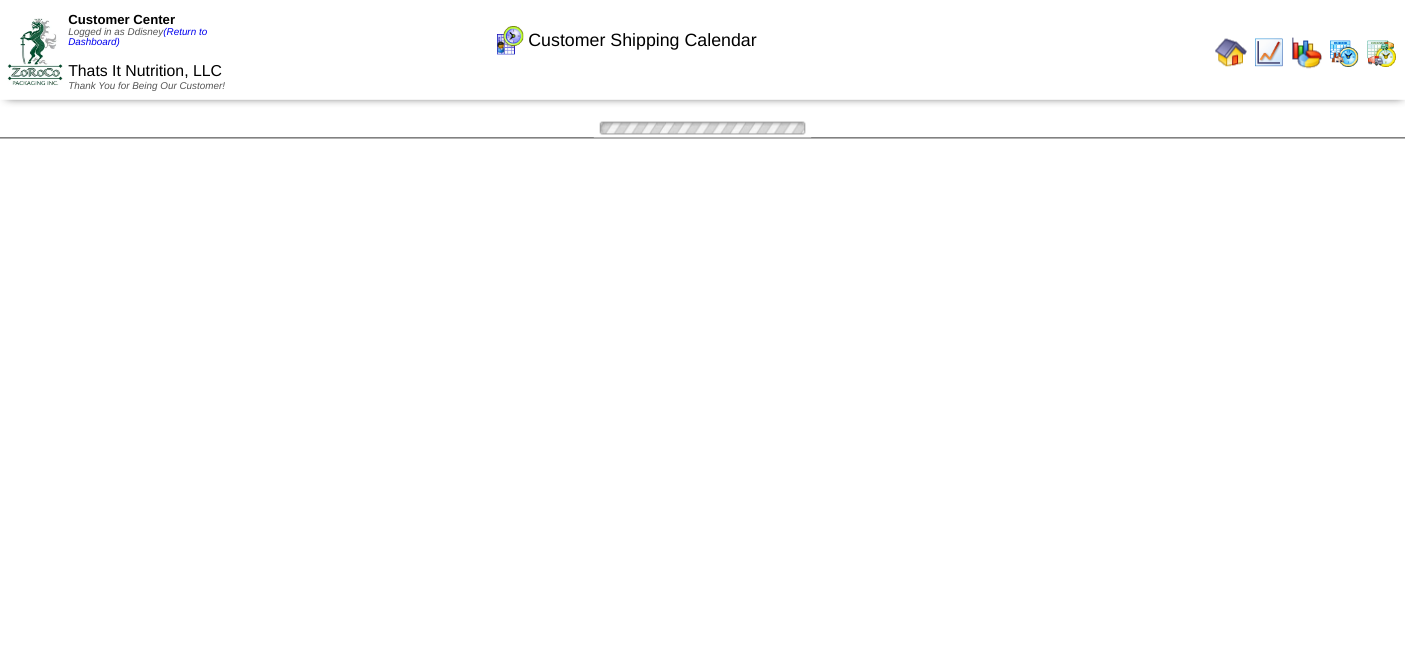 scroll, scrollTop: 0, scrollLeft: 0, axis: both 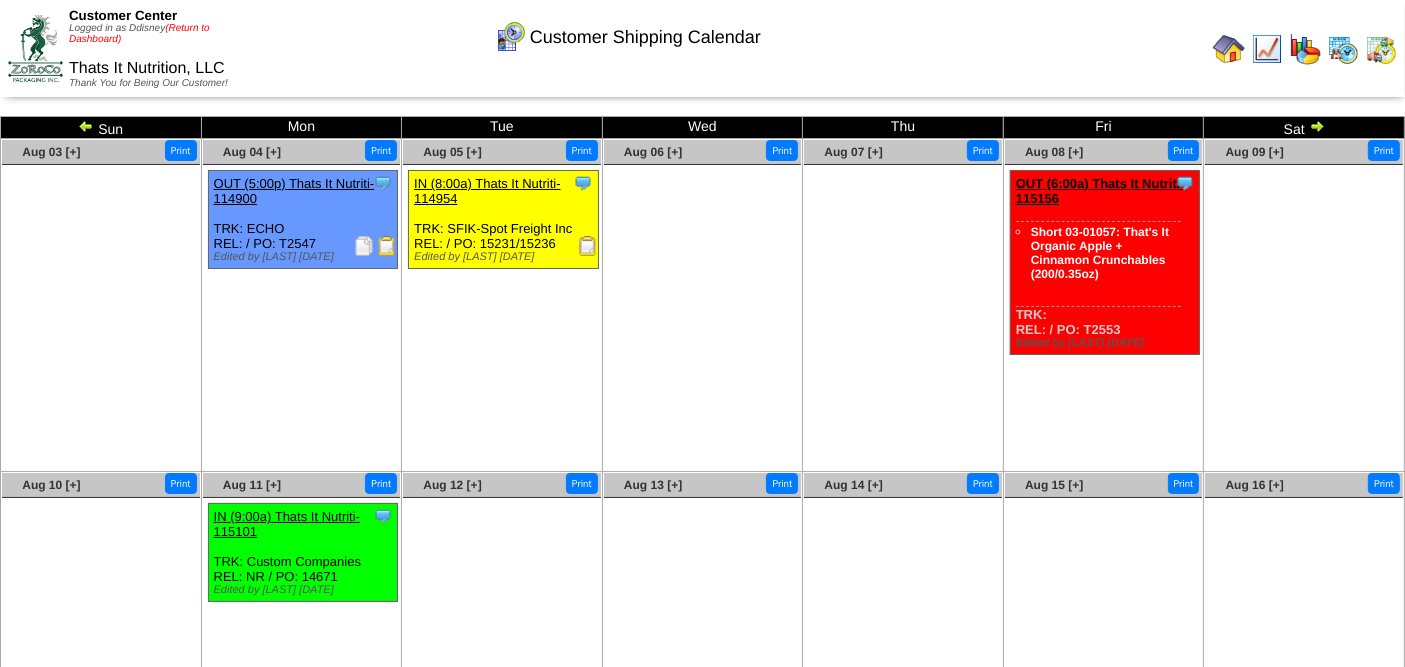click on "(Return to Dashboard)" at bounding box center [139, 34] 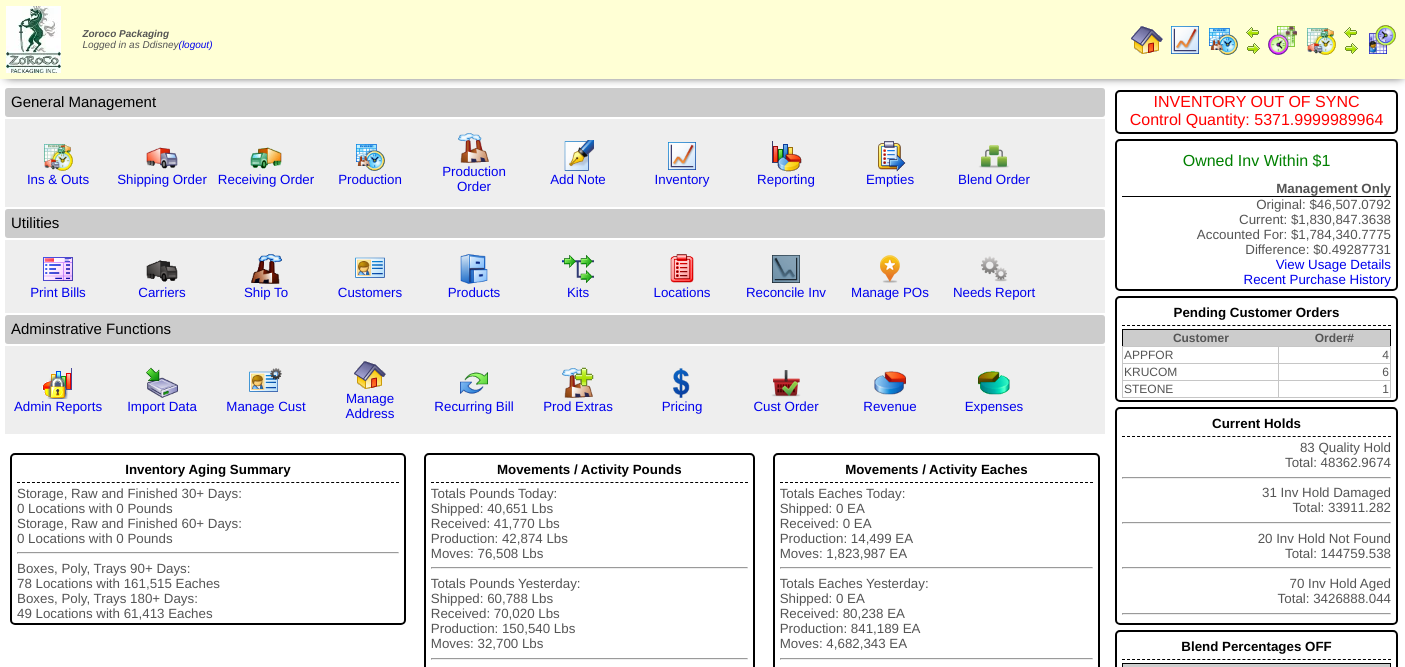 scroll, scrollTop: 0, scrollLeft: 0, axis: both 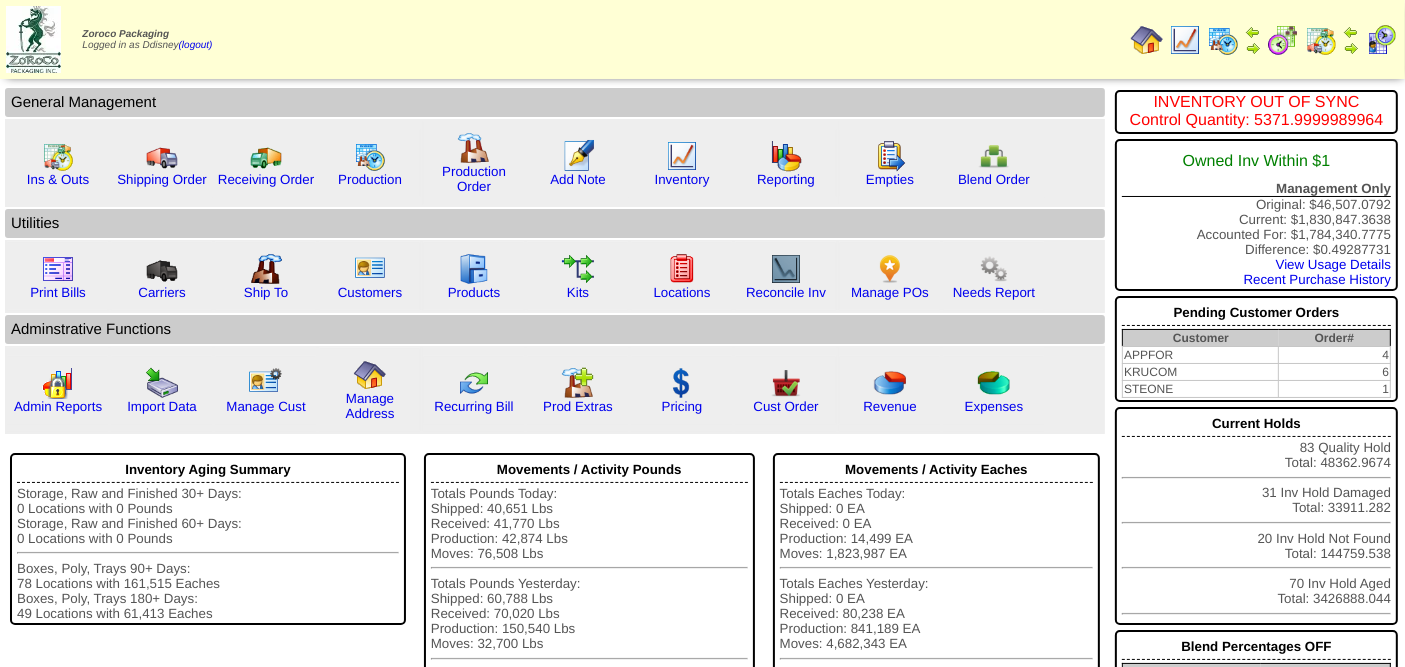 click at bounding box center [1381, 40] 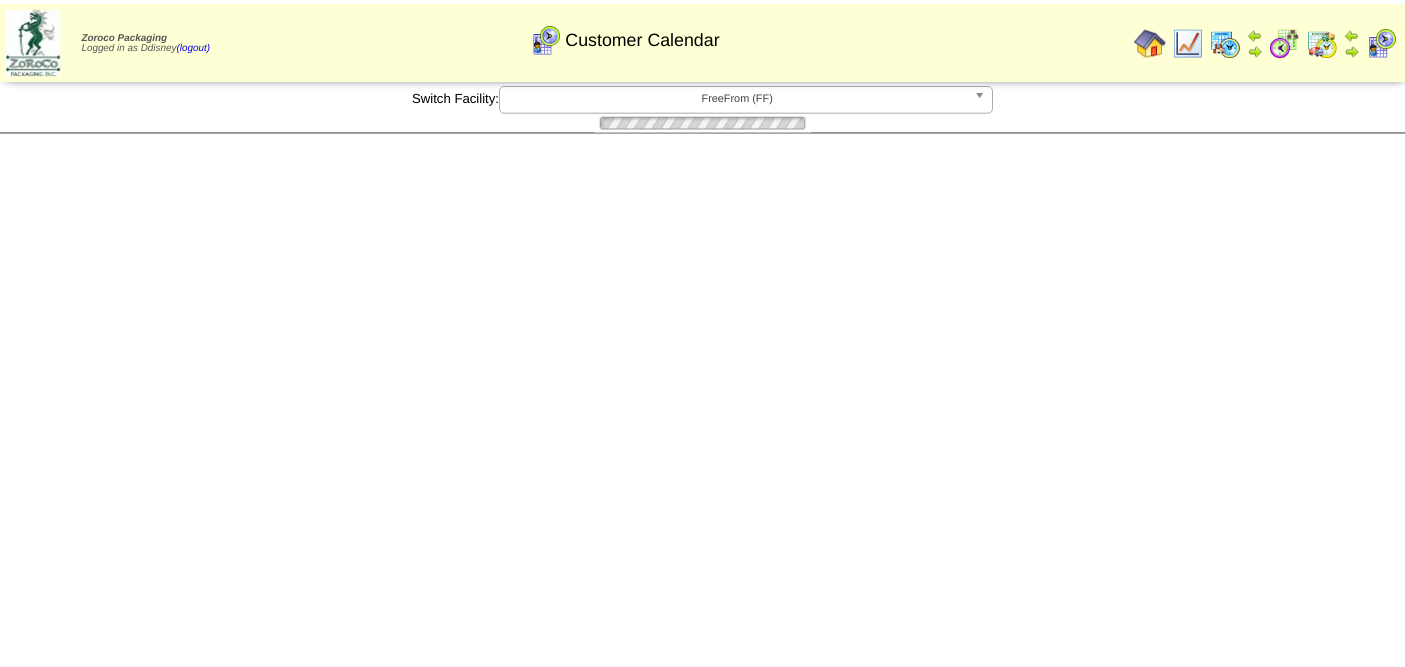 scroll, scrollTop: 0, scrollLeft: 0, axis: both 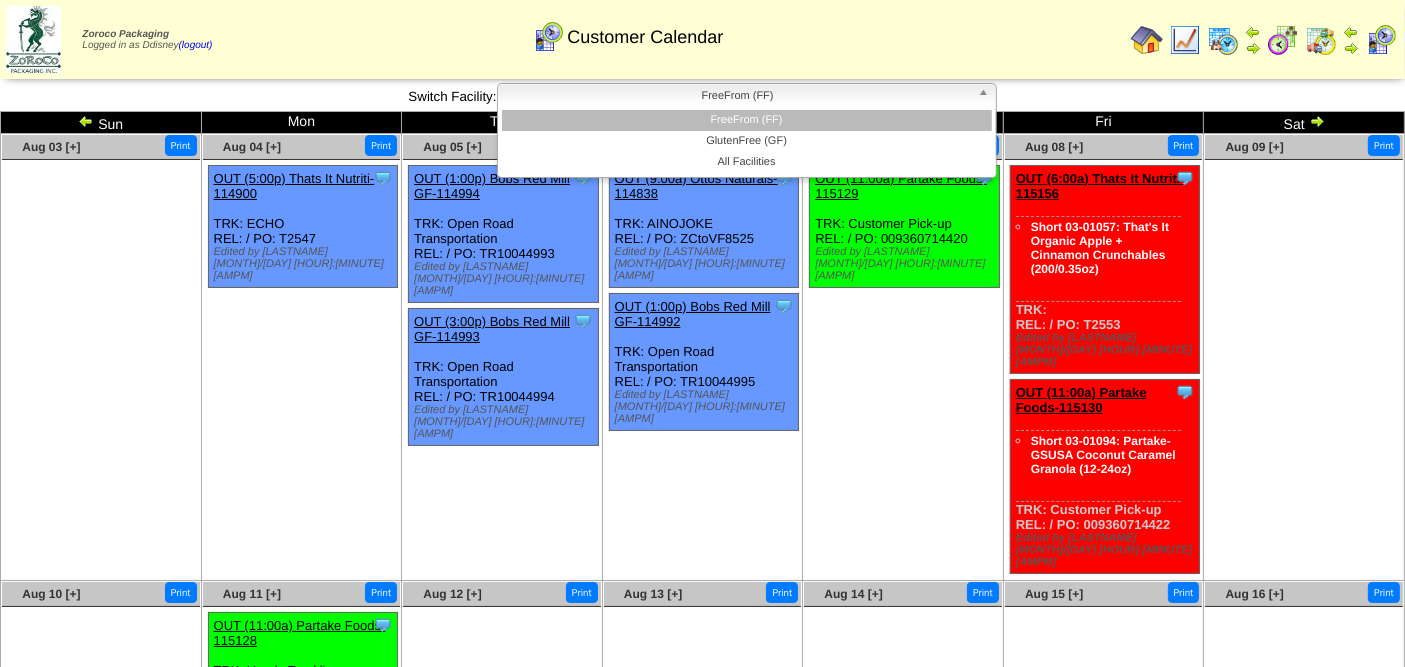 click at bounding box center (987, 97) 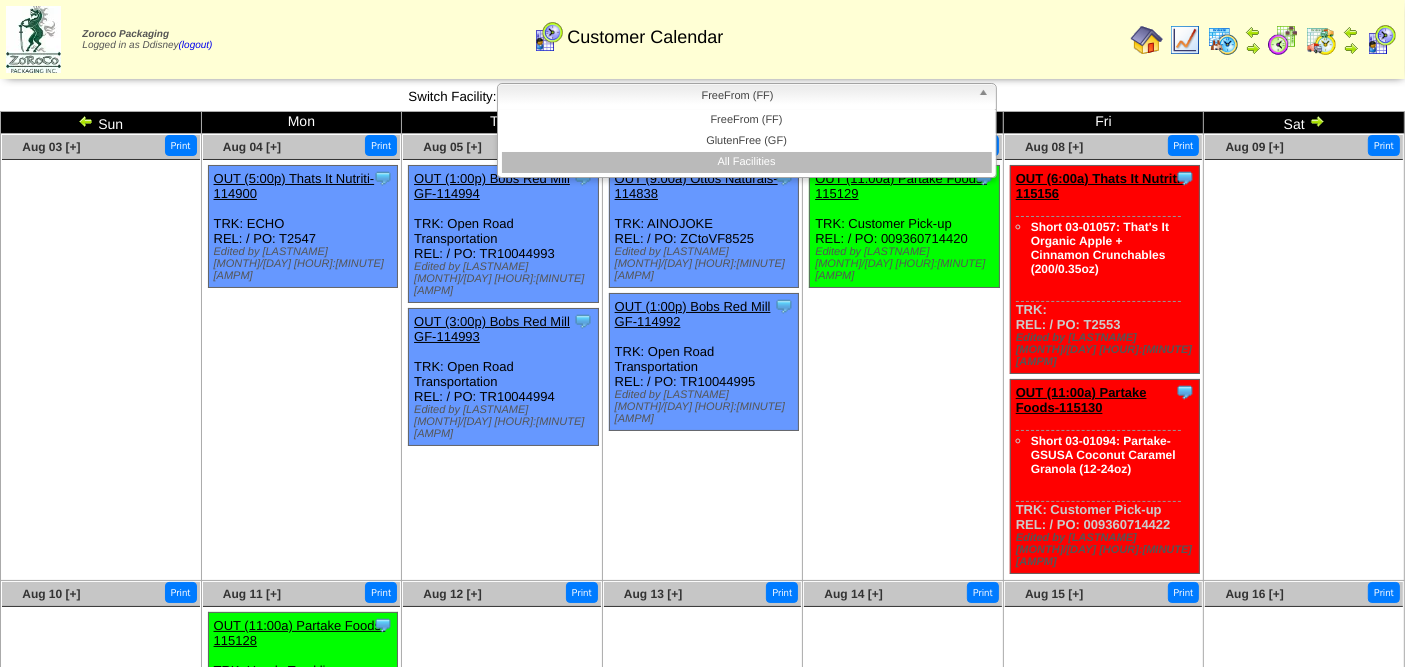 click on "All Facilities" at bounding box center [747, 162] 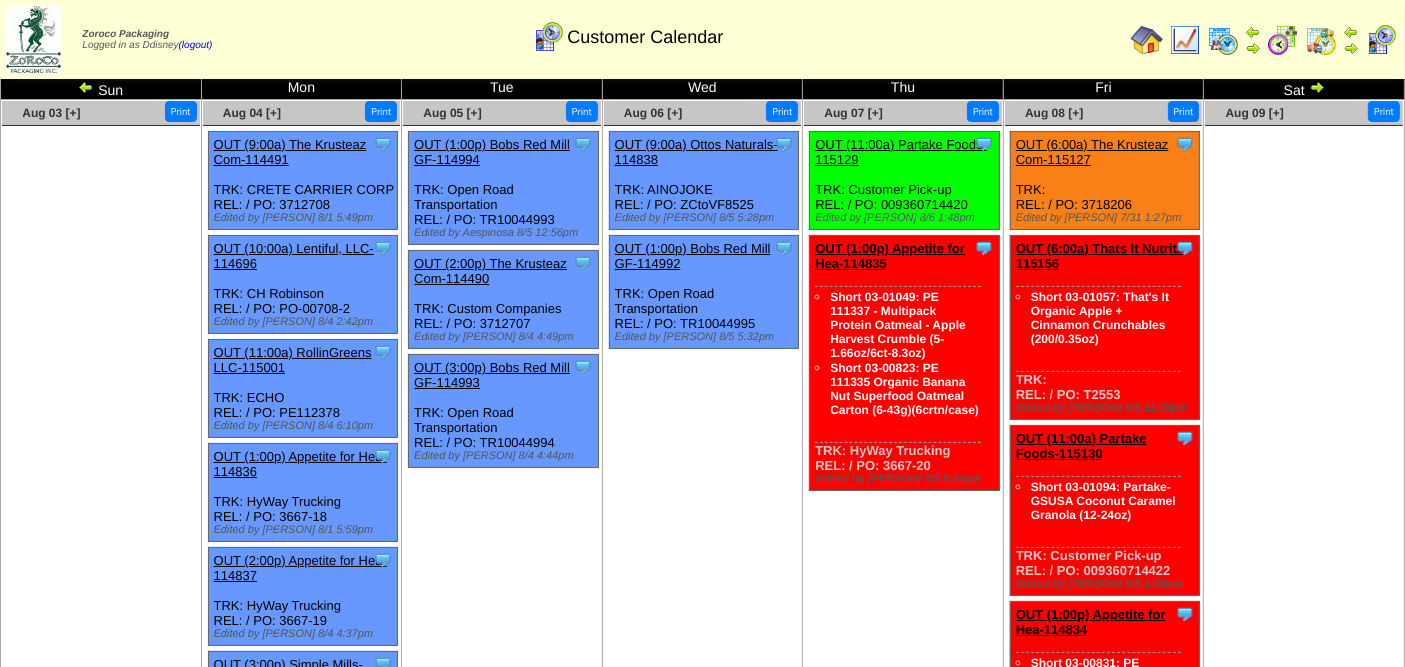 scroll, scrollTop: 0, scrollLeft: 0, axis: both 